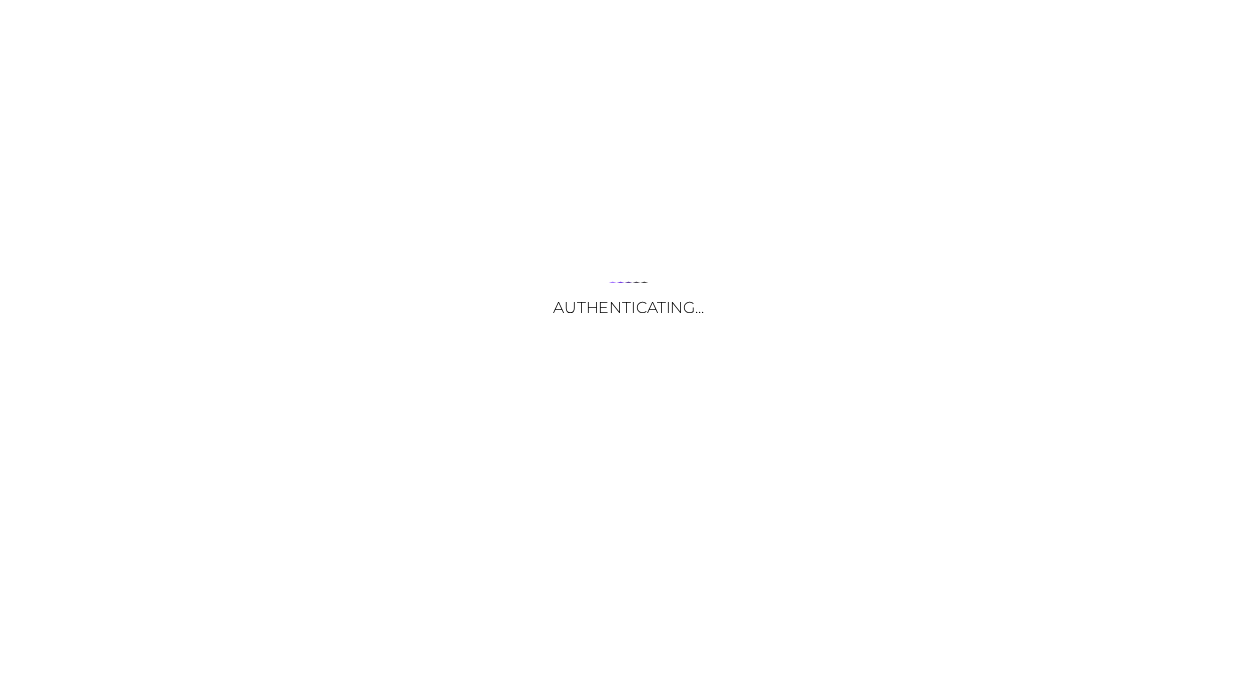 scroll, scrollTop: 0, scrollLeft: 0, axis: both 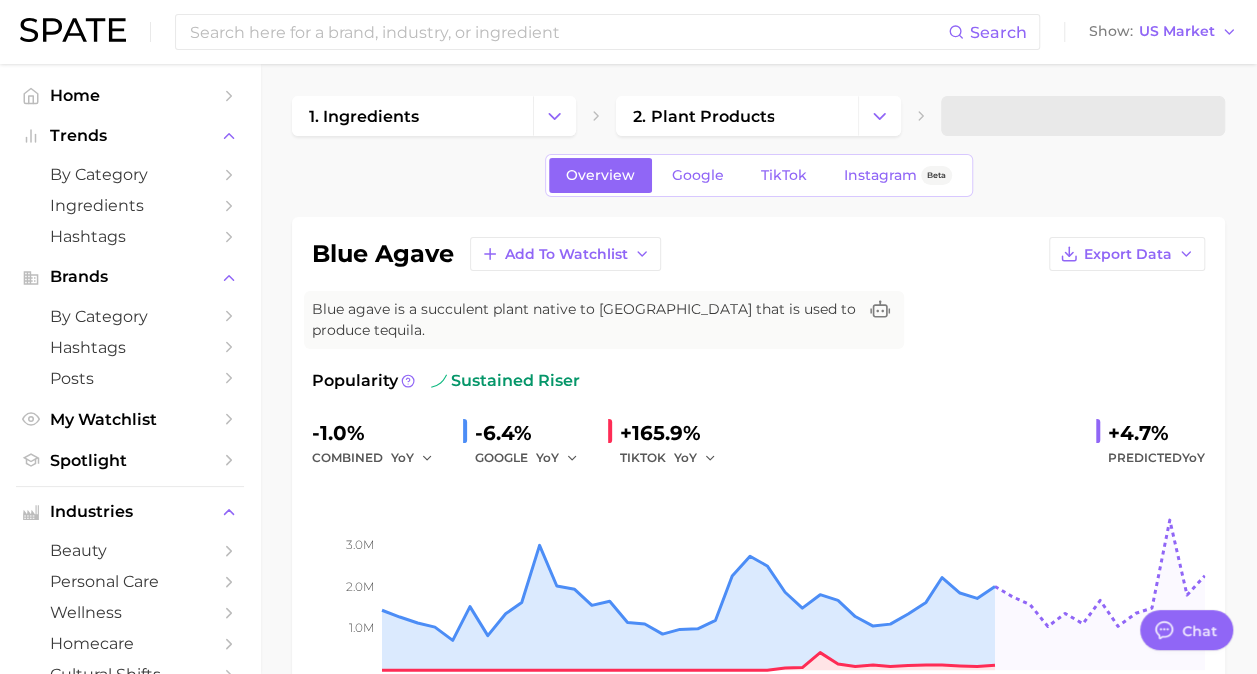 type on "x" 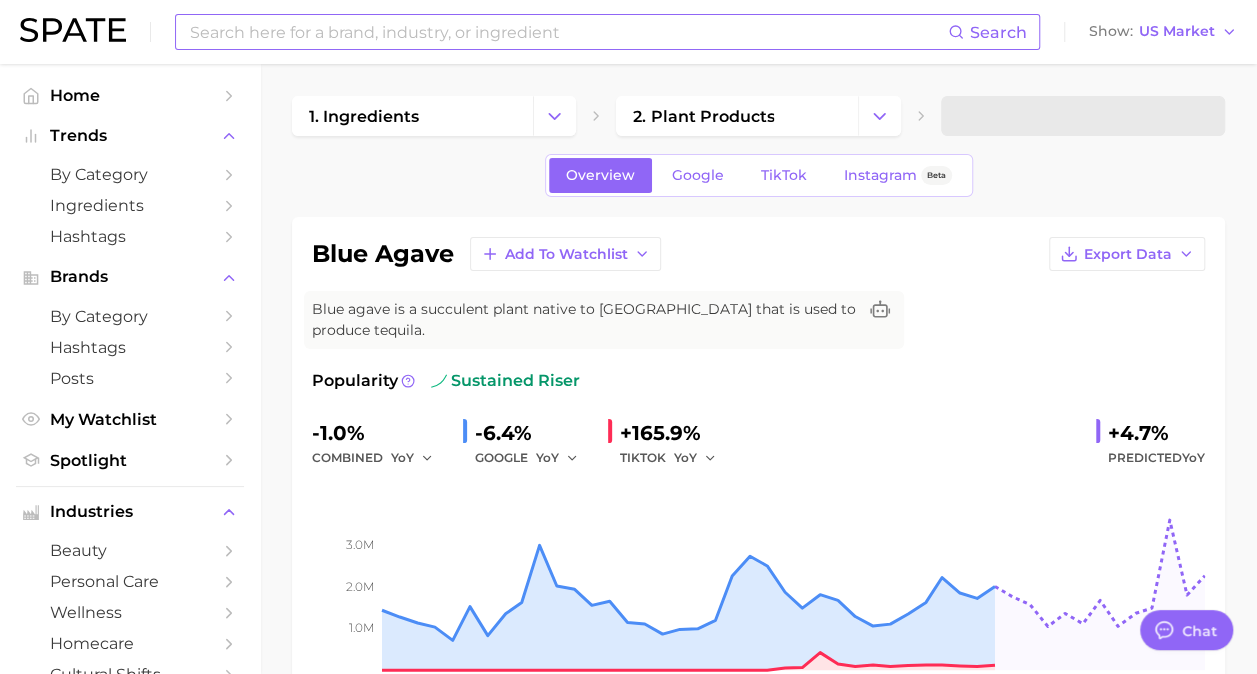 click at bounding box center [568, 32] 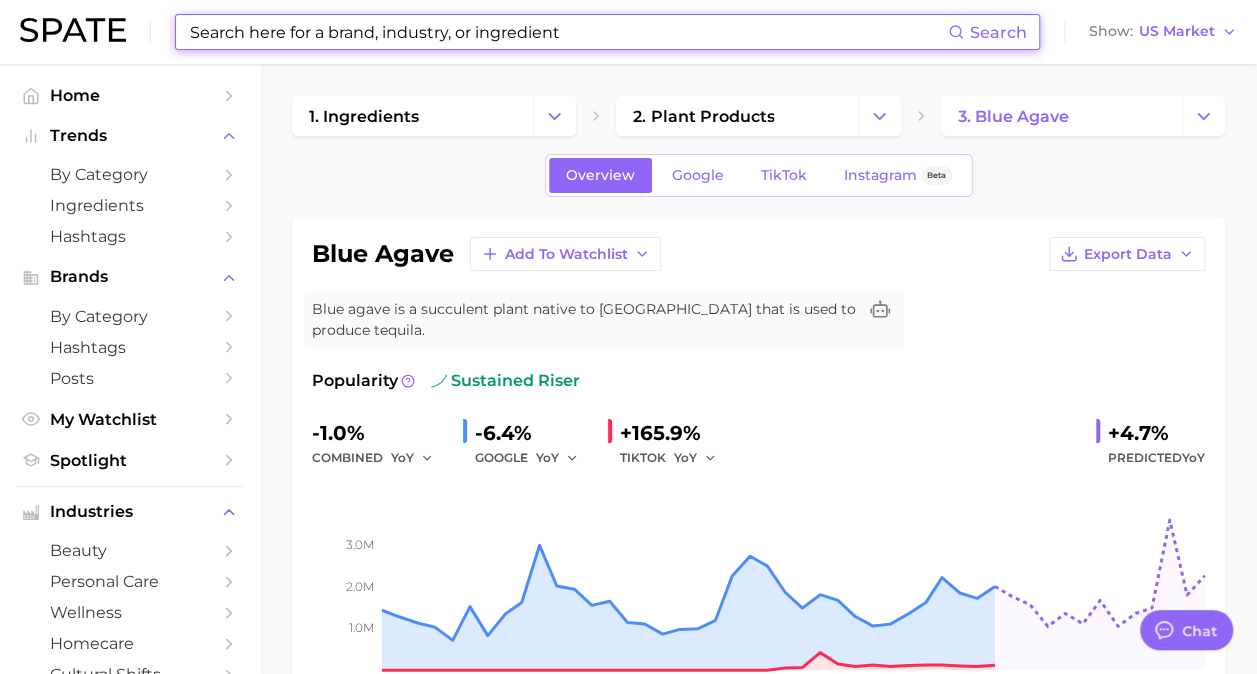 click on "Search" at bounding box center (607, 32) 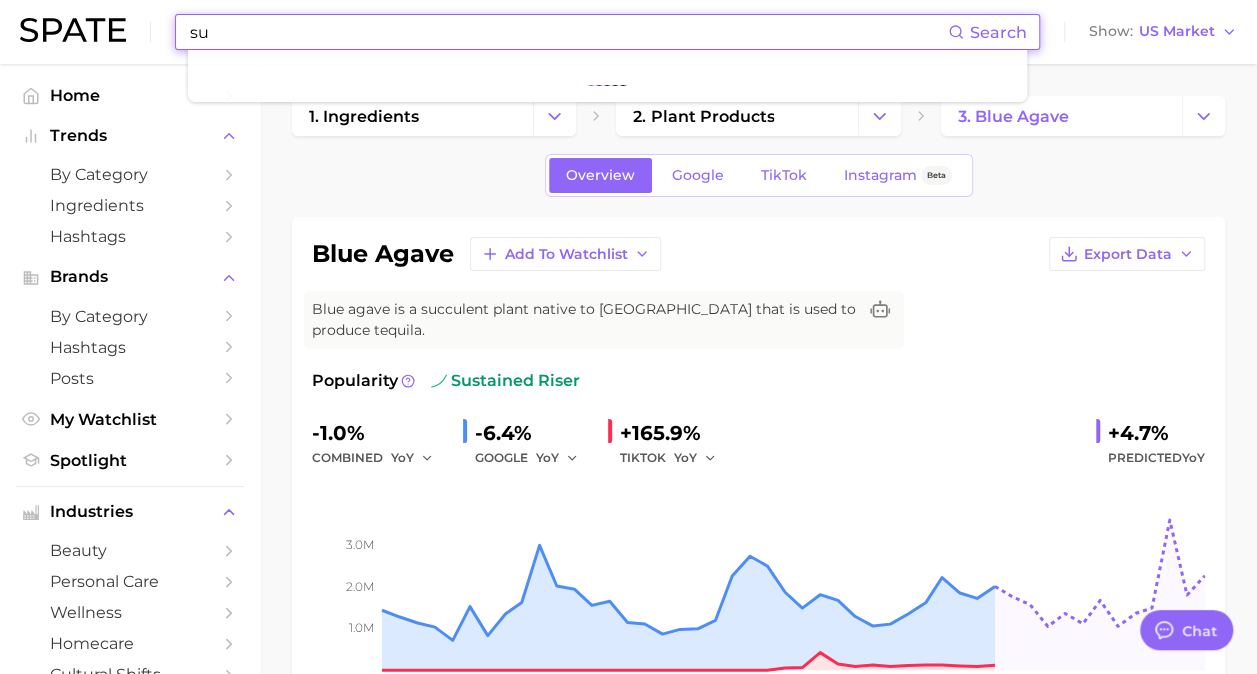 type on "s" 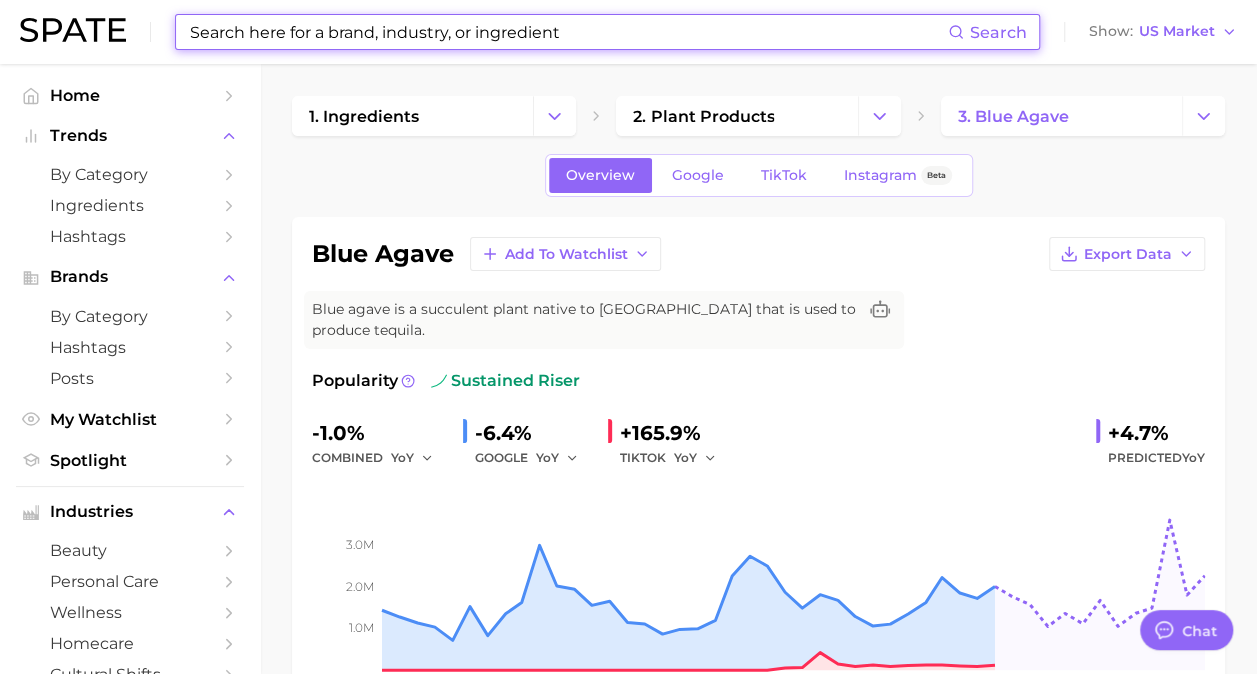 click at bounding box center [568, 32] 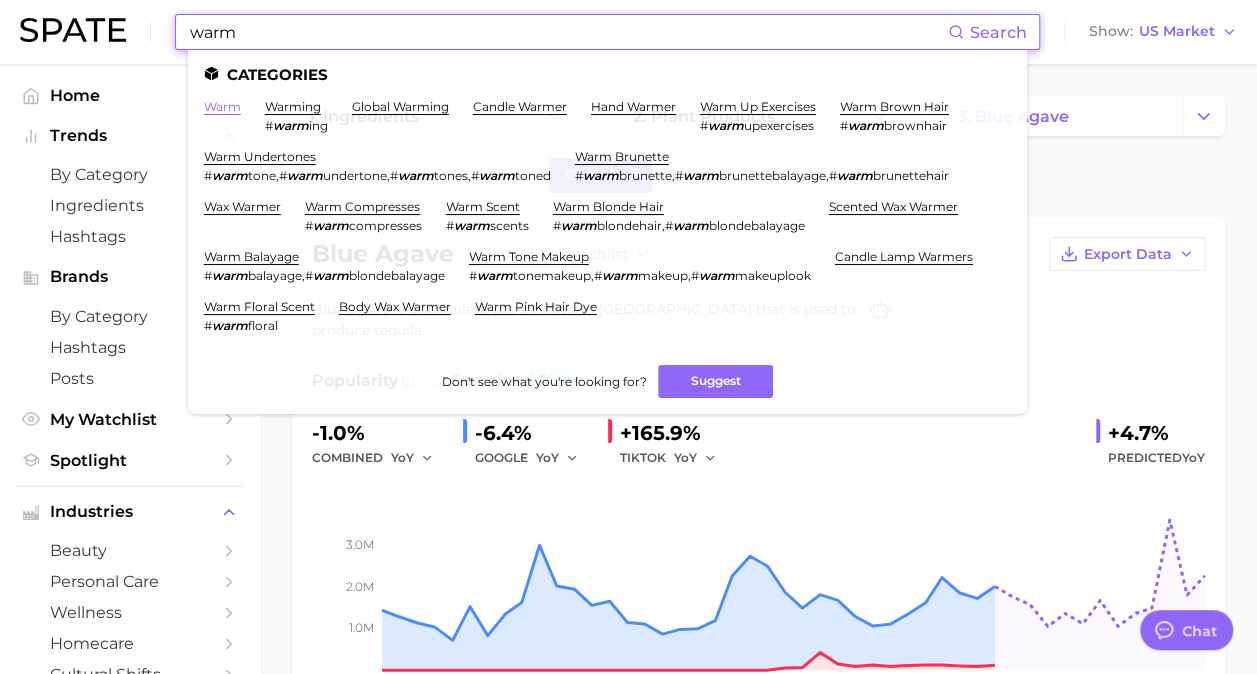 click on "warm" at bounding box center [222, 106] 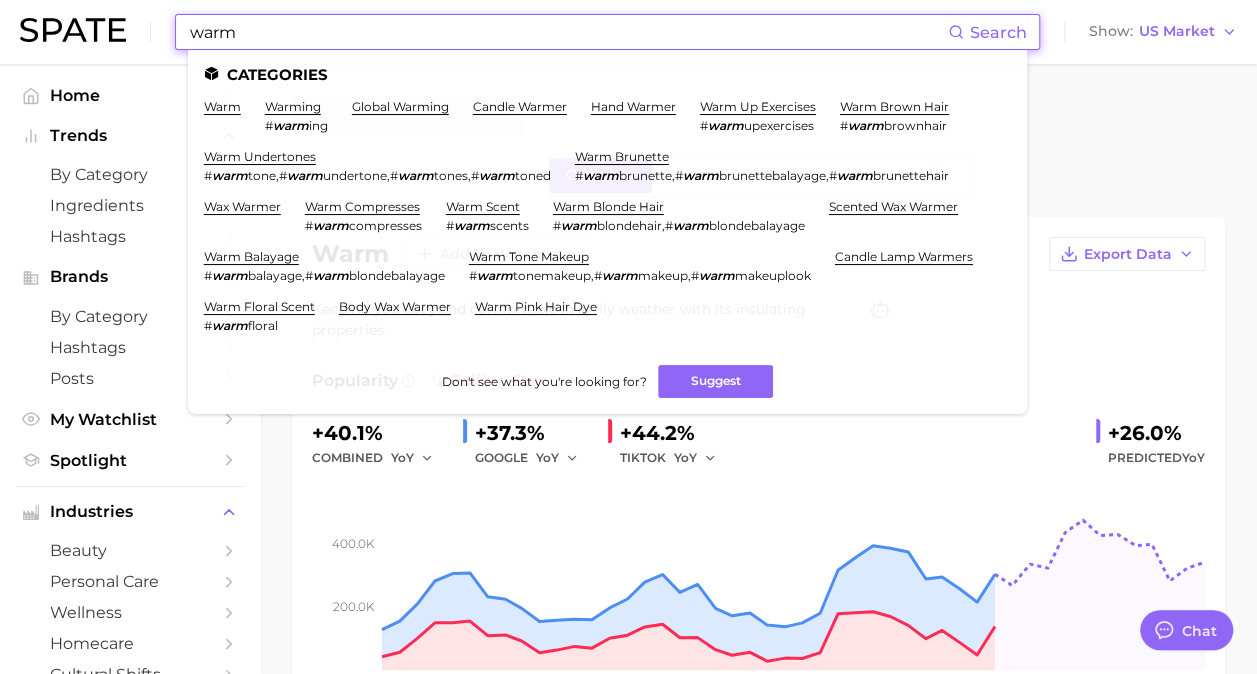 click on "warm" at bounding box center (568, 32) 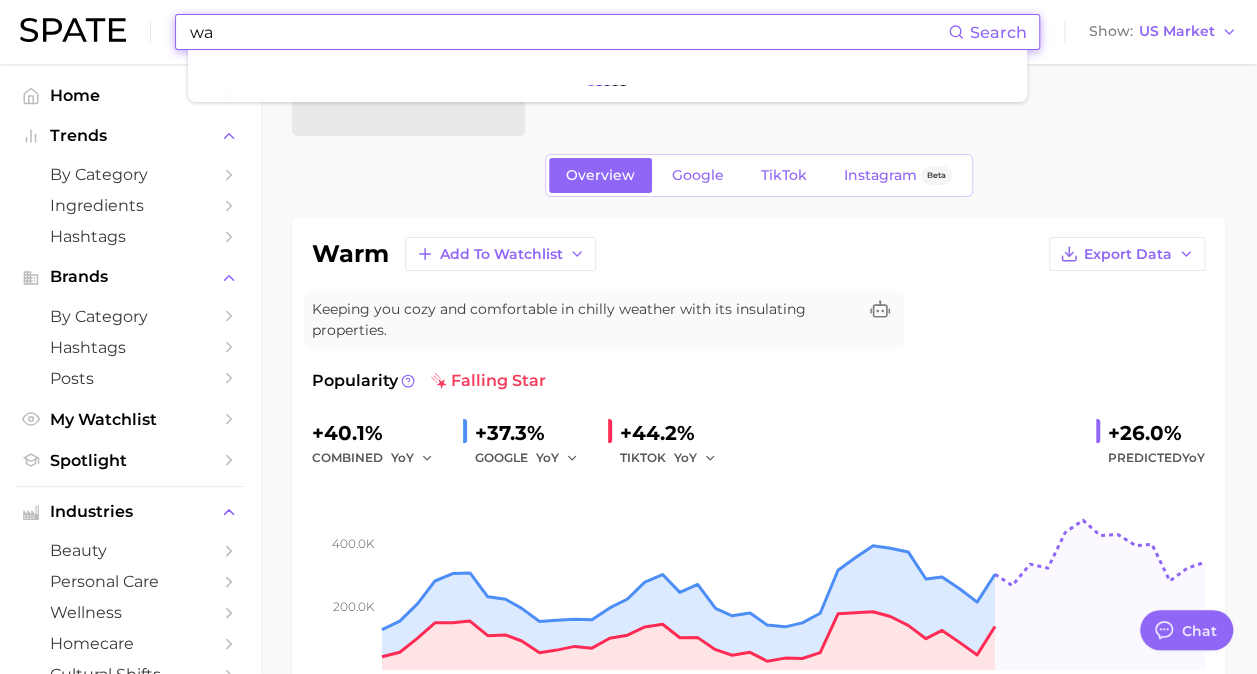 type on "w" 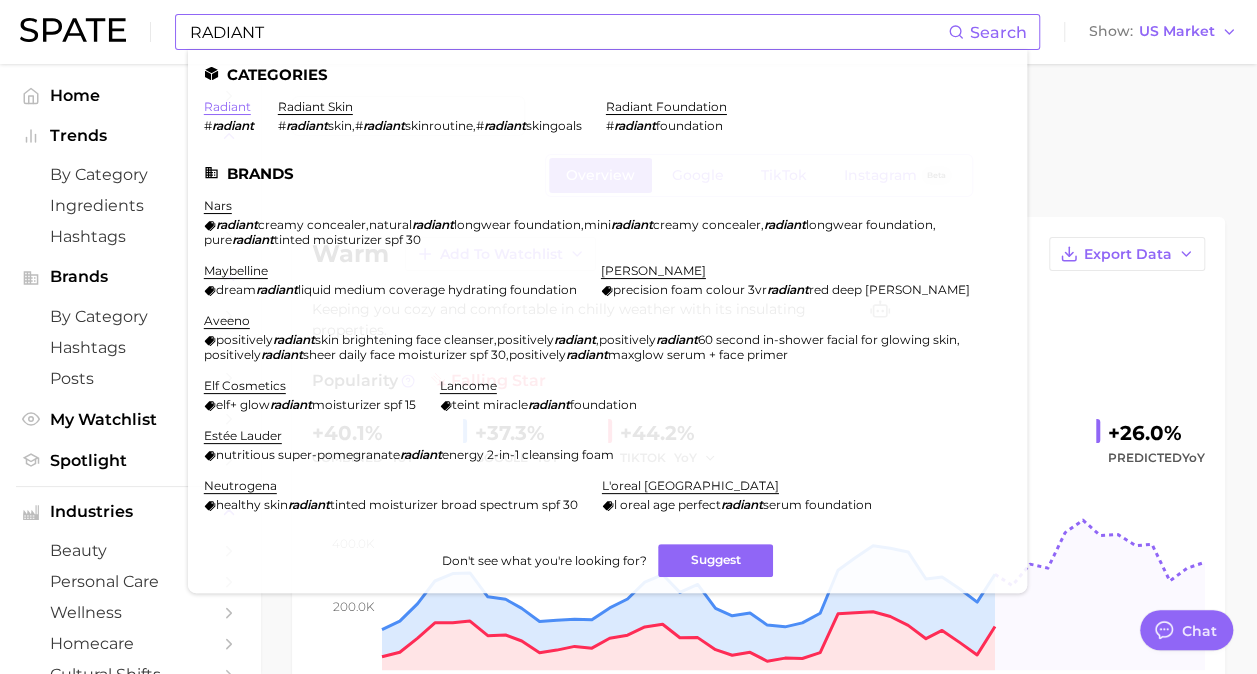 click on "radiant" at bounding box center (227, 106) 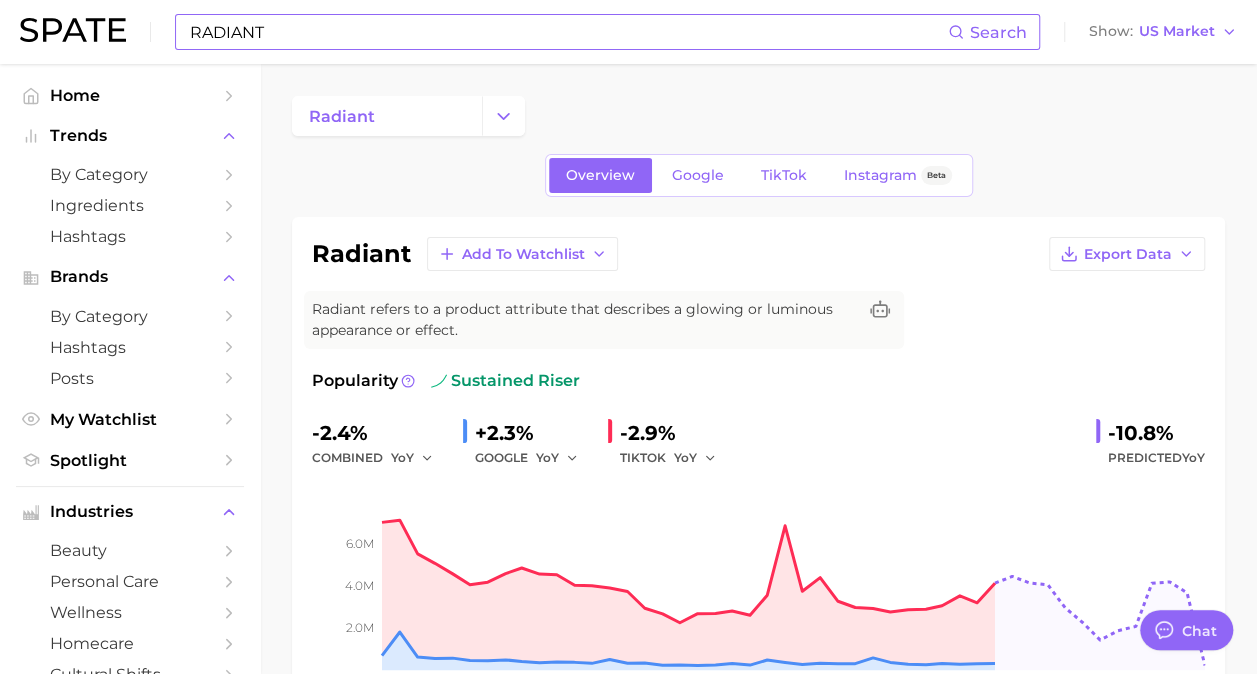 click on "RADIANT" at bounding box center [568, 32] 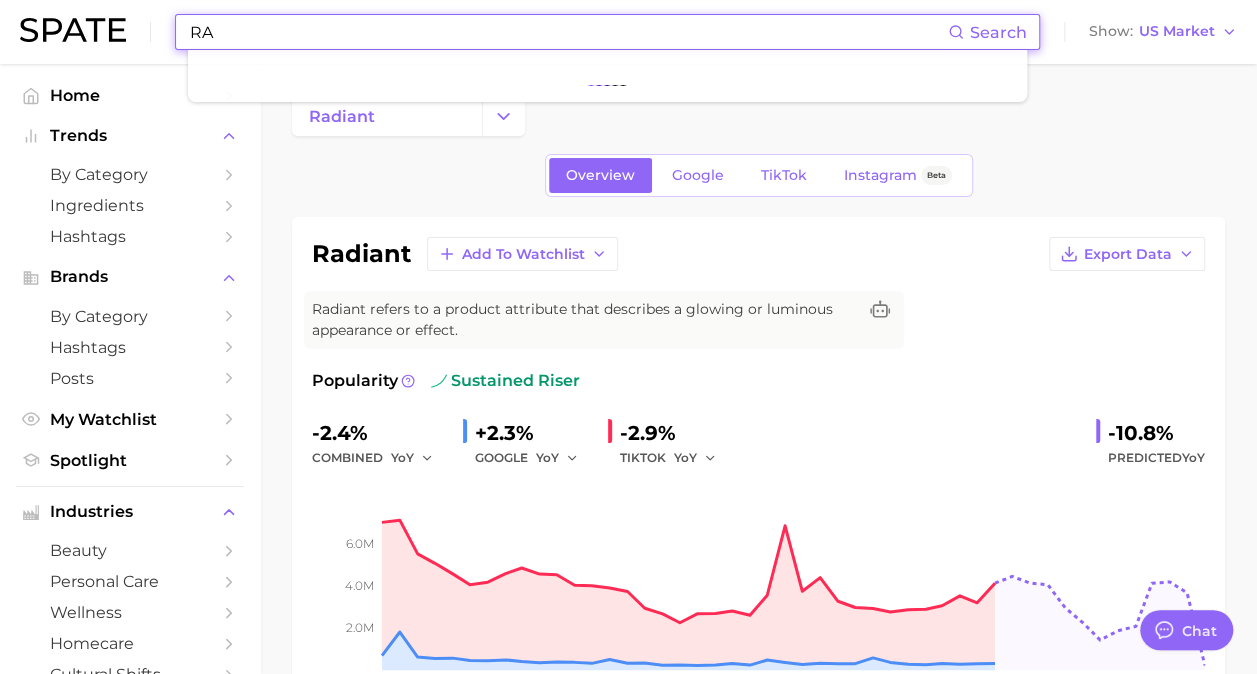 type on "R" 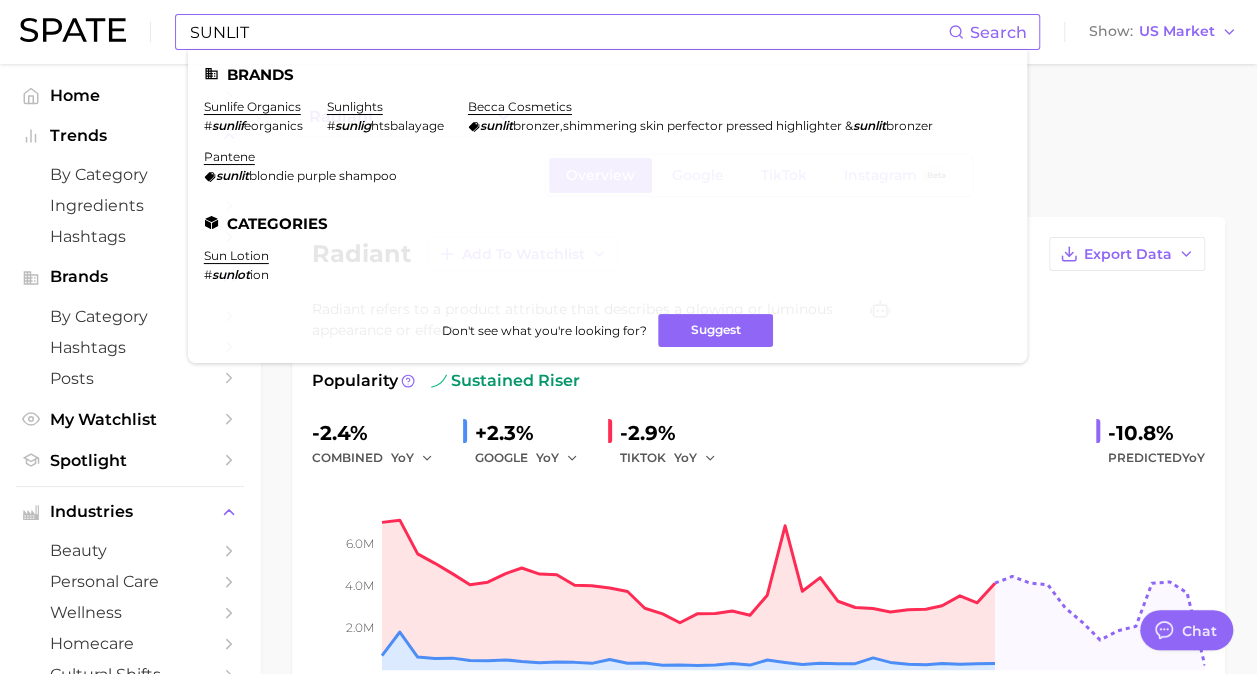 click on "SUNLIT" at bounding box center (568, 32) 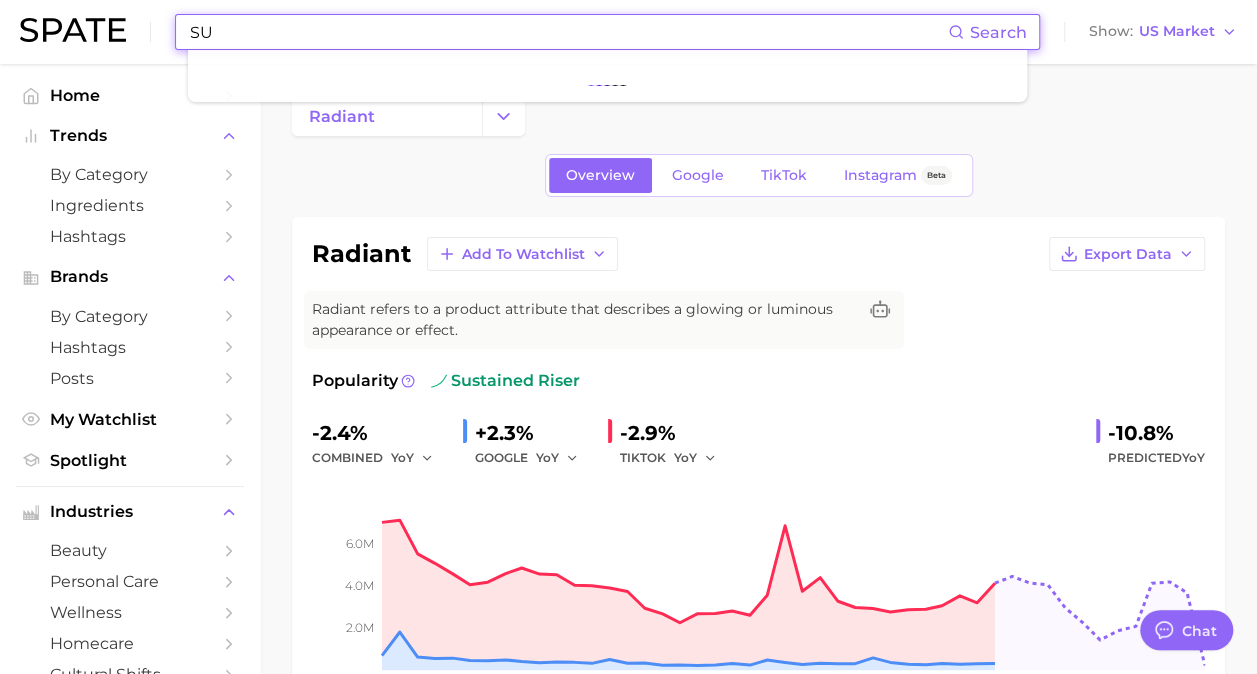 type on "S" 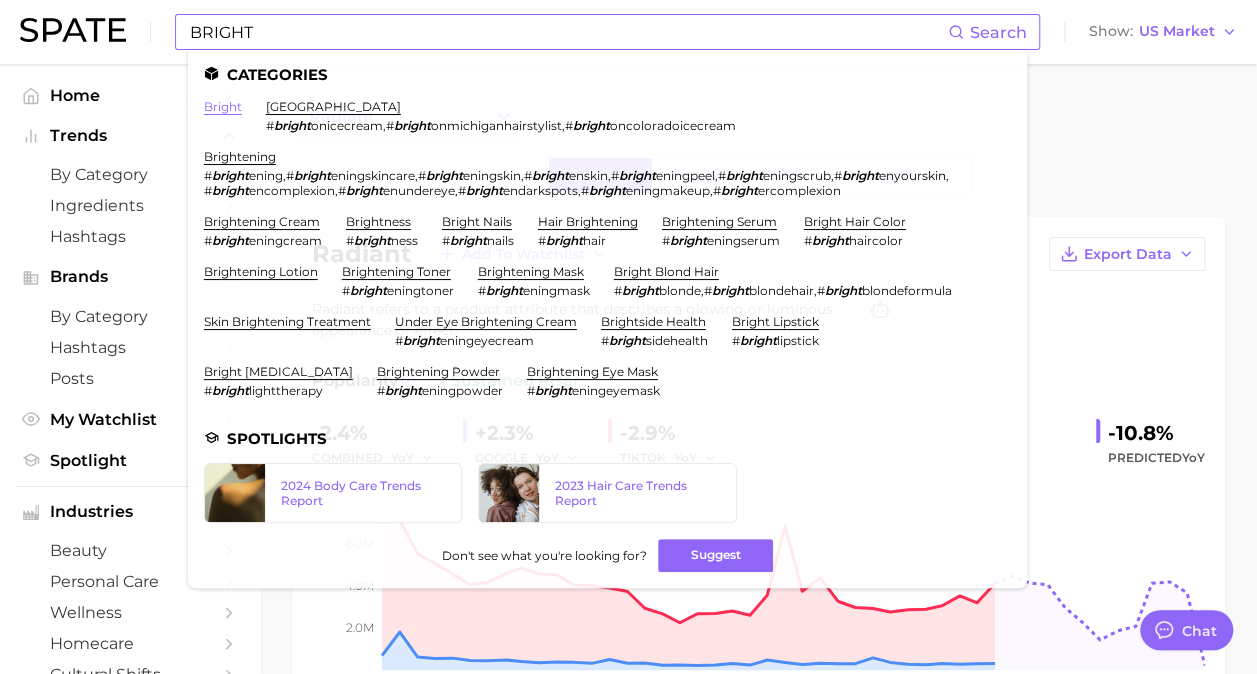 click on "bright" at bounding box center (223, 106) 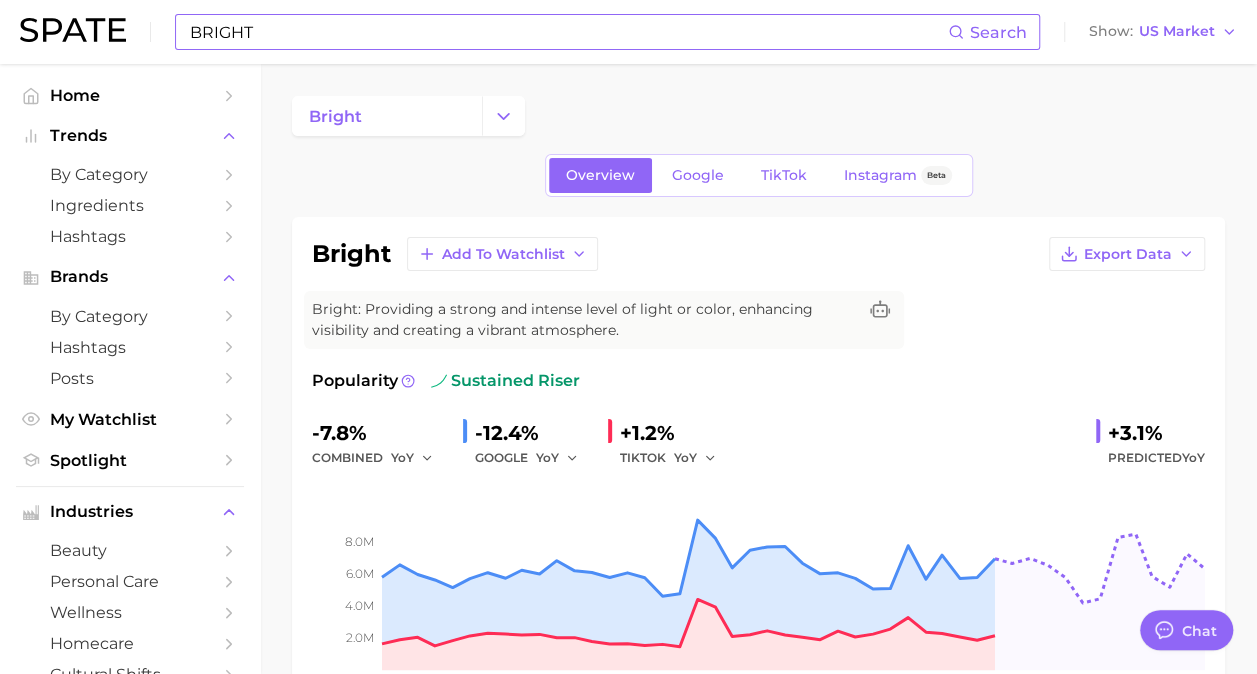 click on "BRIGHT" at bounding box center (568, 32) 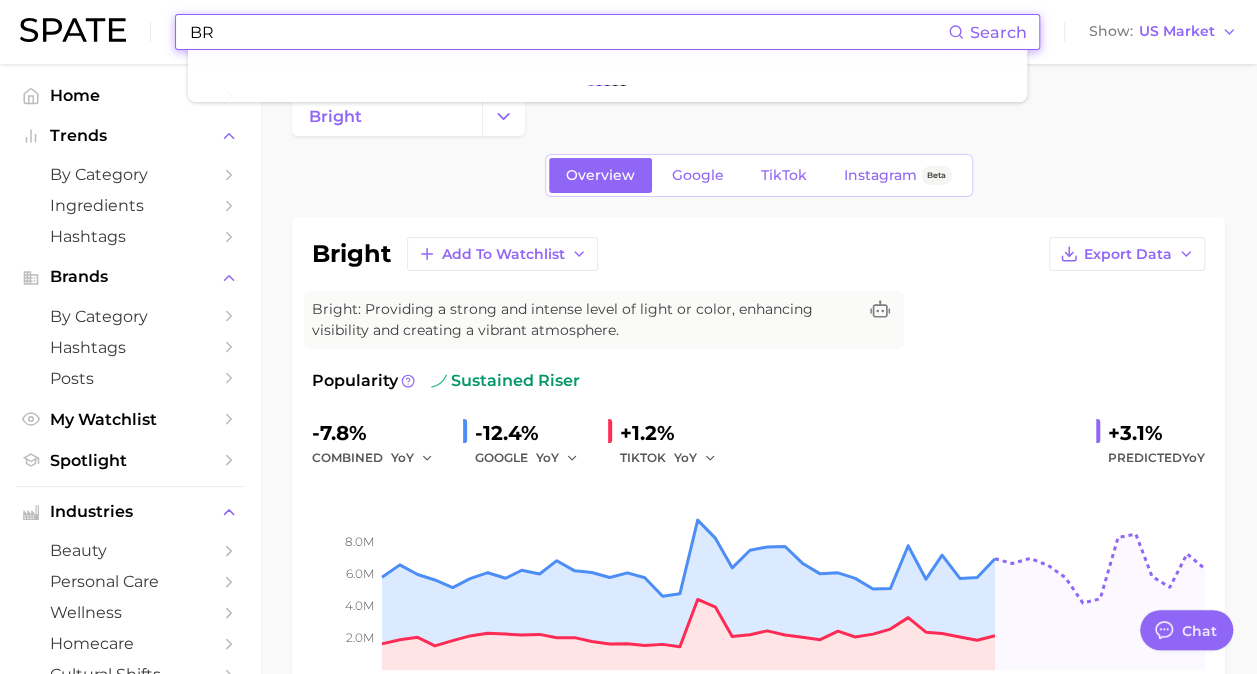 type on "B" 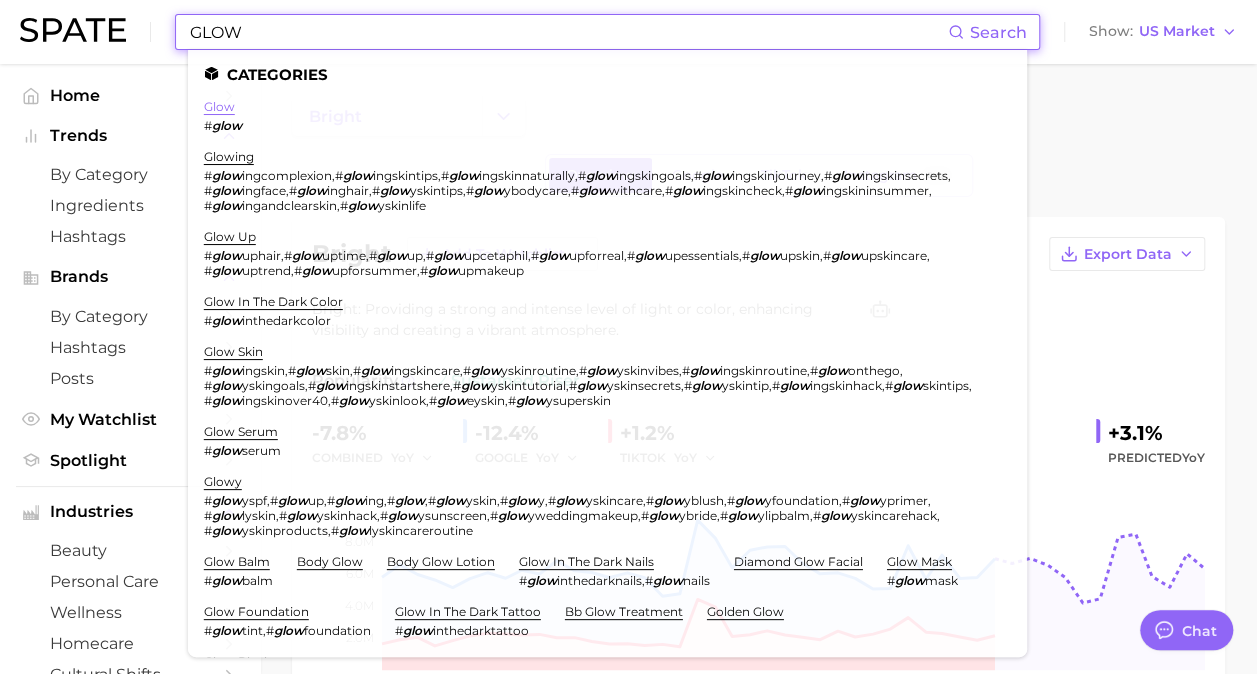 type on "GLOW" 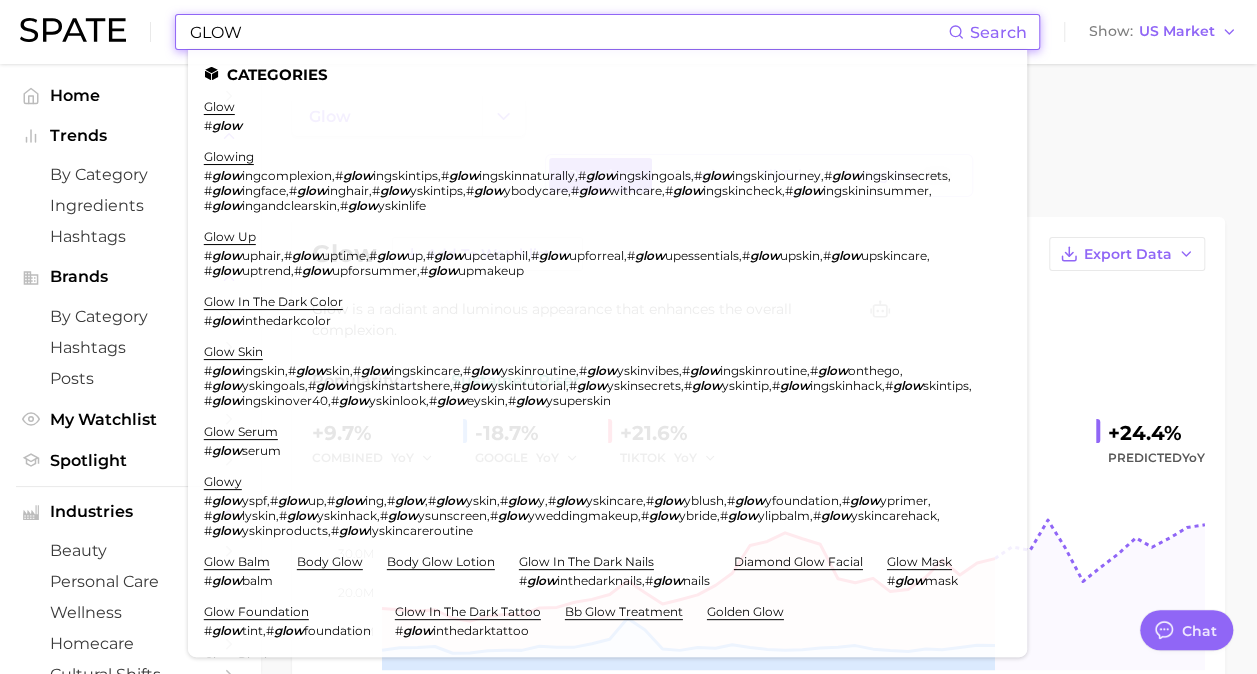 drag, startPoint x: 300, startPoint y: 33, endPoint x: 128, endPoint y: 6, distance: 174.1063 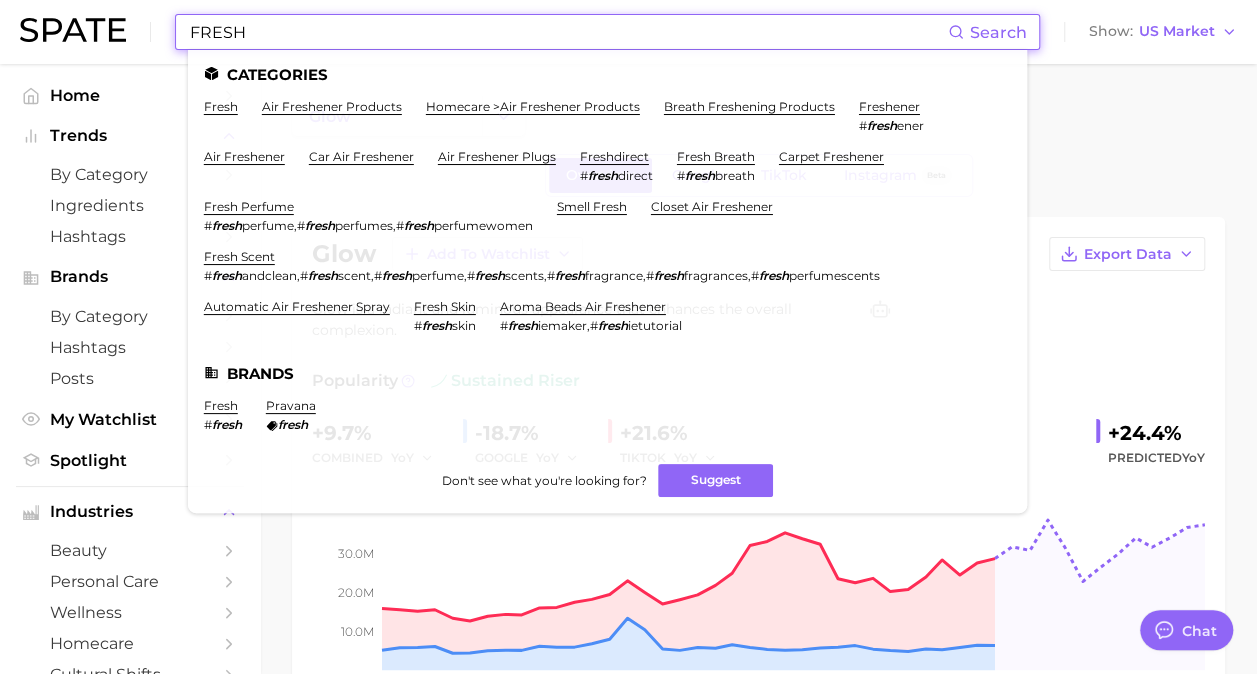 type on "FRESH" 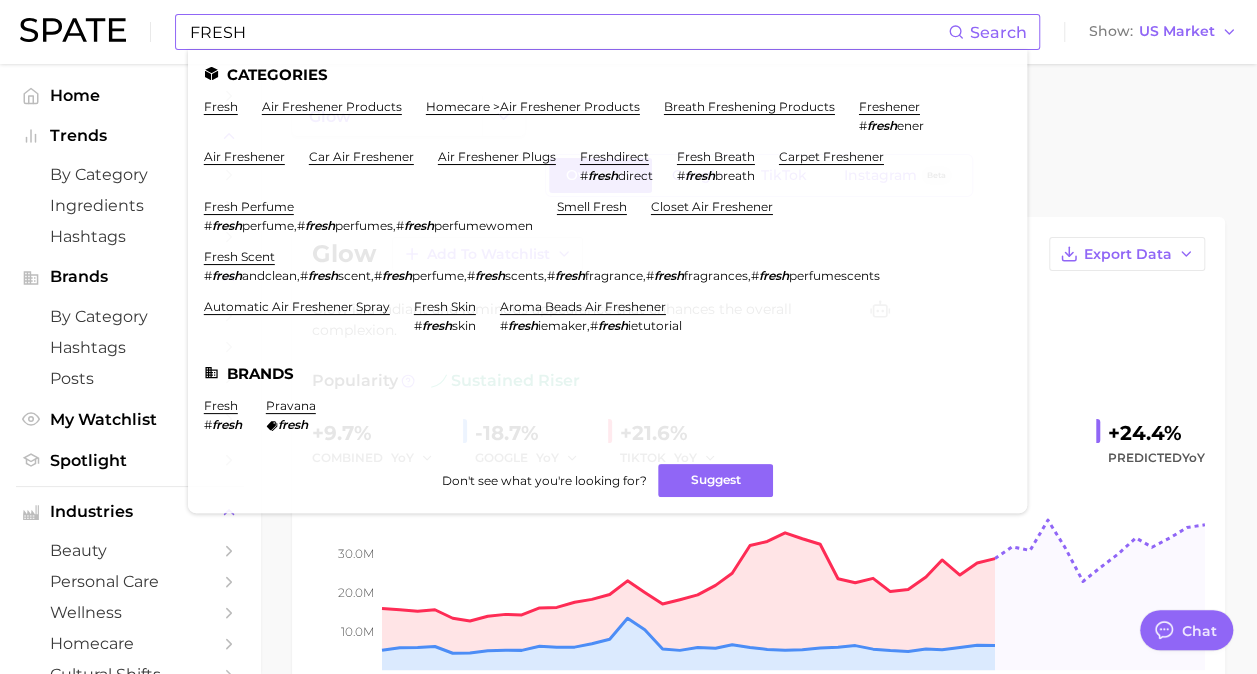 click on "fresh air freshener products homecare >  air freshener products breath freshening products freshener # fresh ener air freshener car air freshener air freshener plugs freshdirect # fresh direct fresh breath # fresh breath carpet freshener fresh perfume # fresh perfume ,  # fresh perfumes ,  # fresh perfumewomen smell fresh closet air freshener fresh scent # fresh andclean ,  # fresh scent ,  # fresh perfume ,  # fresh scents ,  # fresh fragrance ,  # fresh fragrances ,  # fresh perfumescents automatic air freshener spray fresh skin # fresh skin aroma beads air freshener # fresh iemaker ,  # fresh ietutorial" at bounding box center (607, 224) 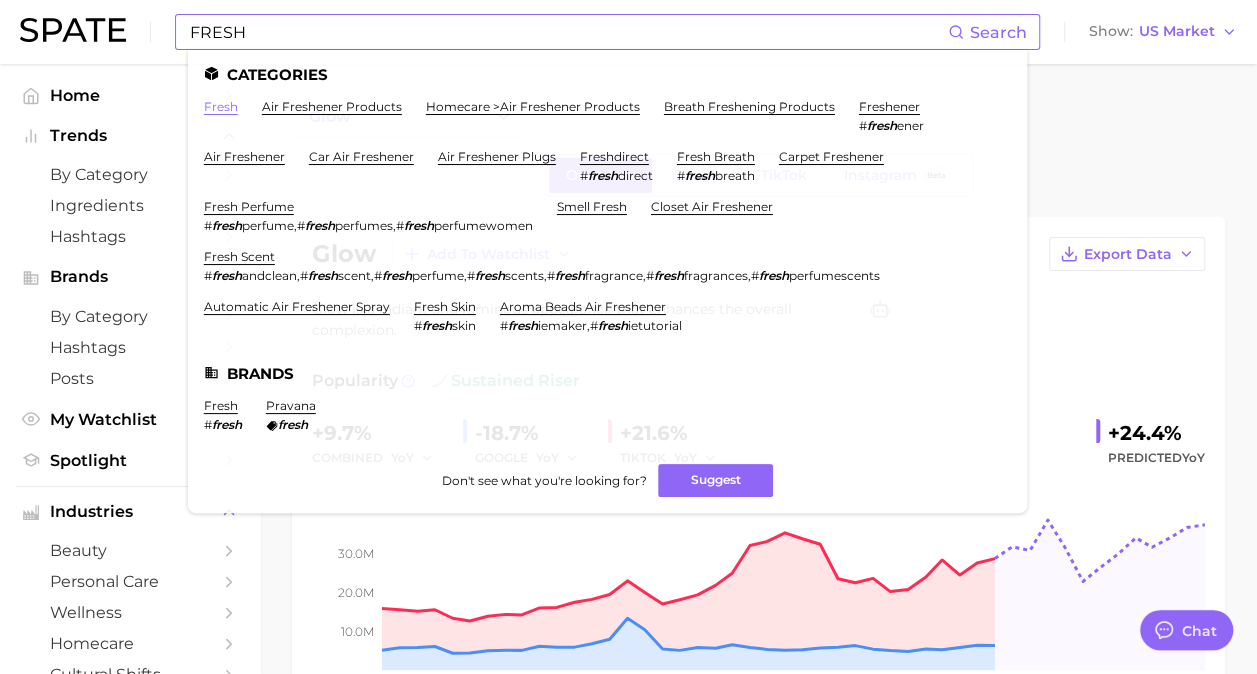 click on "fresh" at bounding box center [221, 106] 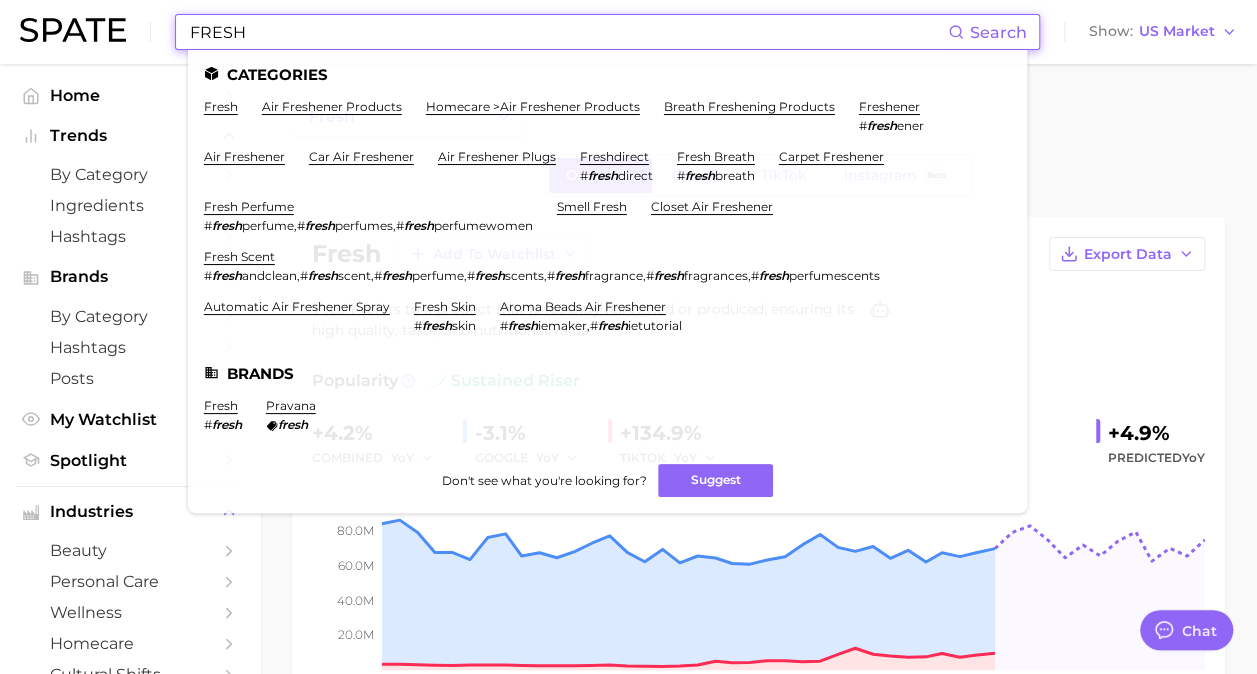 drag, startPoint x: 377, startPoint y: 30, endPoint x: 164, endPoint y: -28, distance: 220.75552 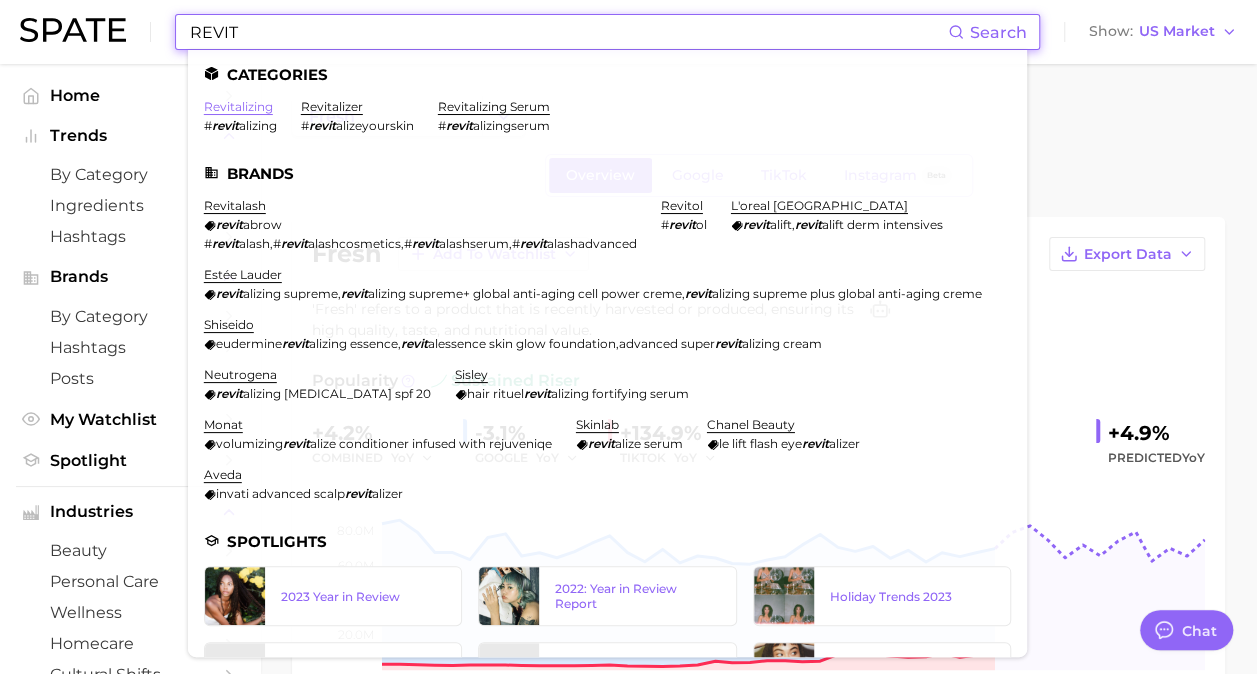 click on "revitalizing" at bounding box center (238, 106) 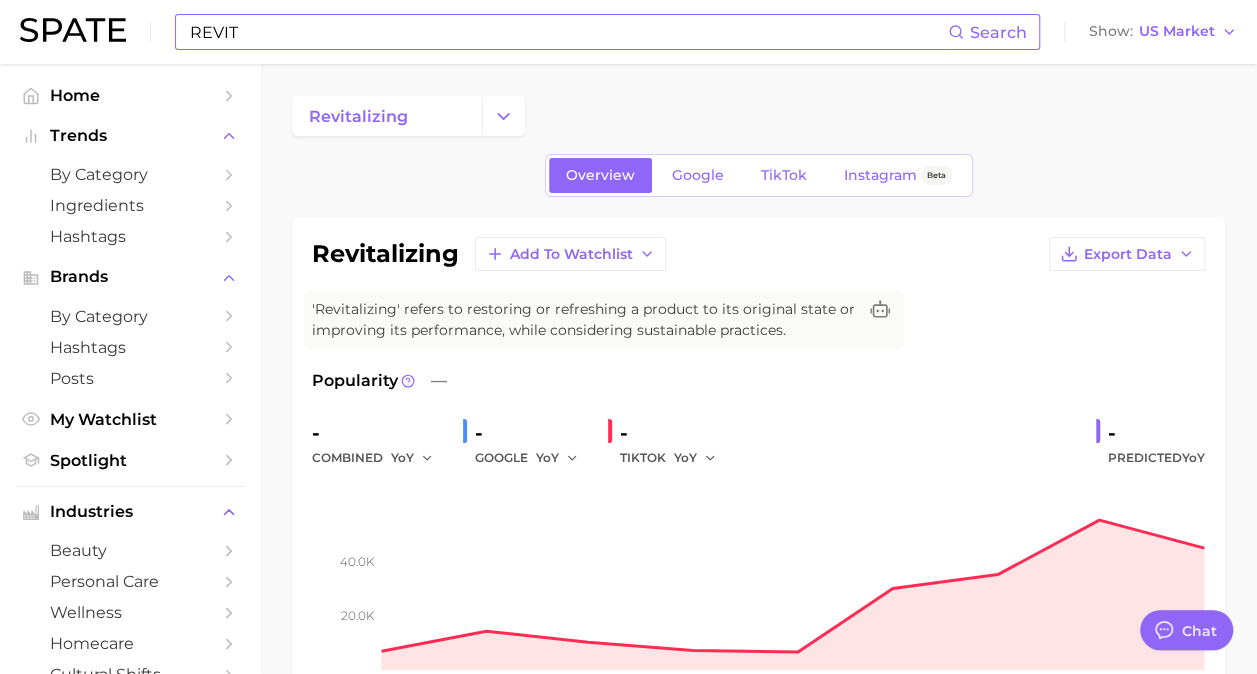 click on "REVIT" at bounding box center (568, 32) 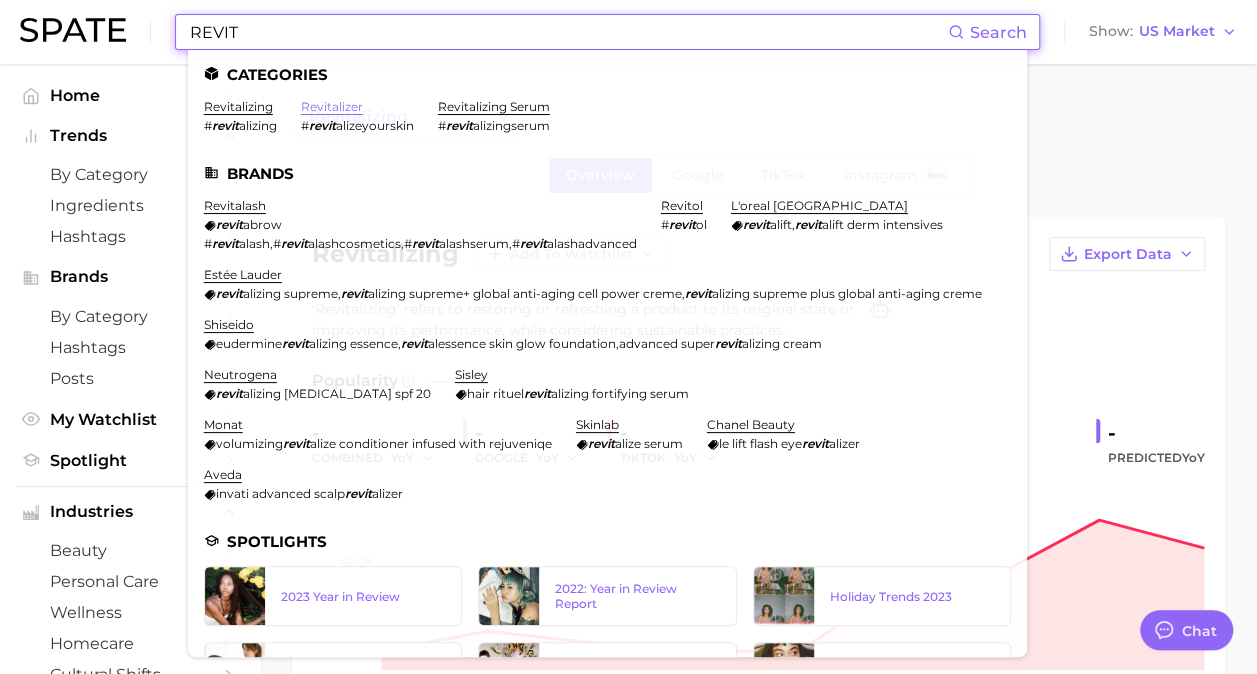 click on "revitalizer" at bounding box center (332, 106) 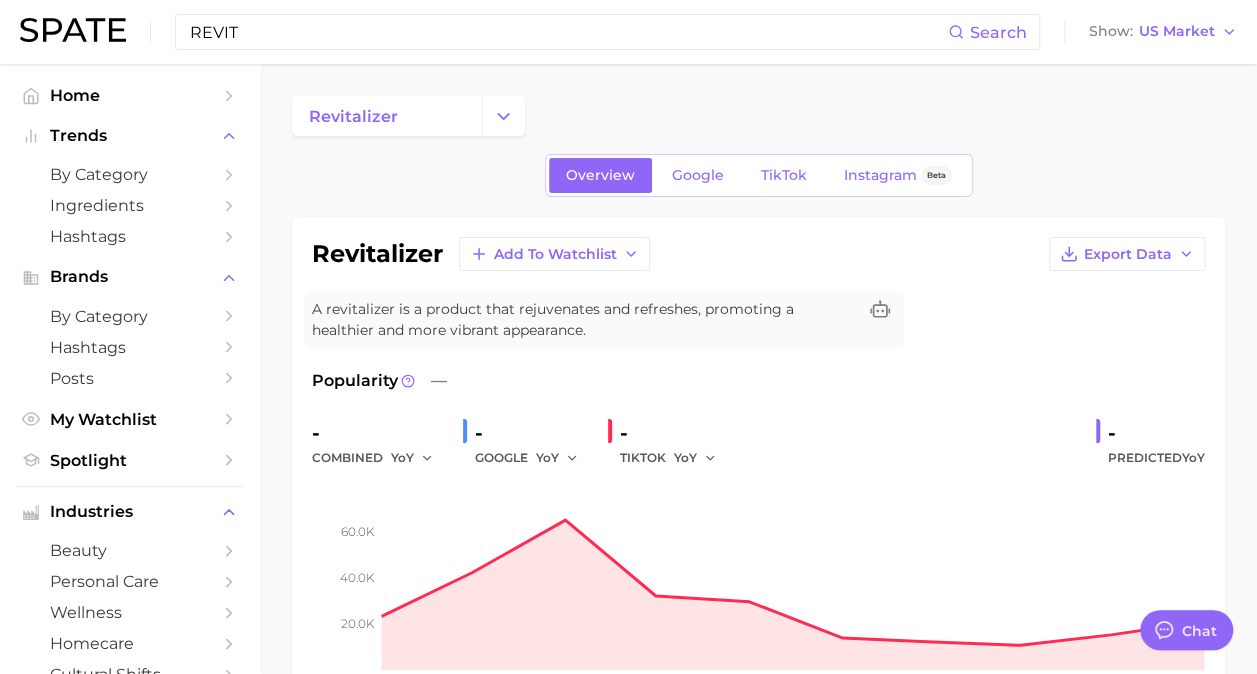 drag, startPoint x: 314, startPoint y: 27, endPoint x: 200, endPoint y: 2, distance: 116.70904 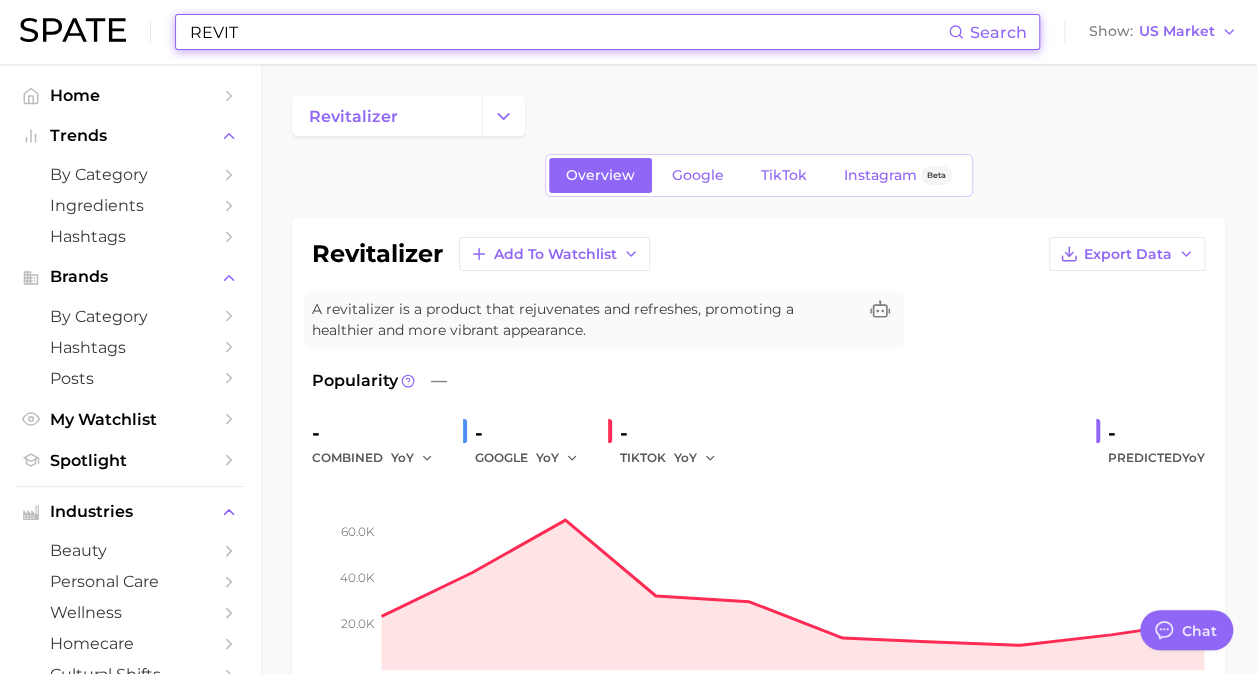 type on "R" 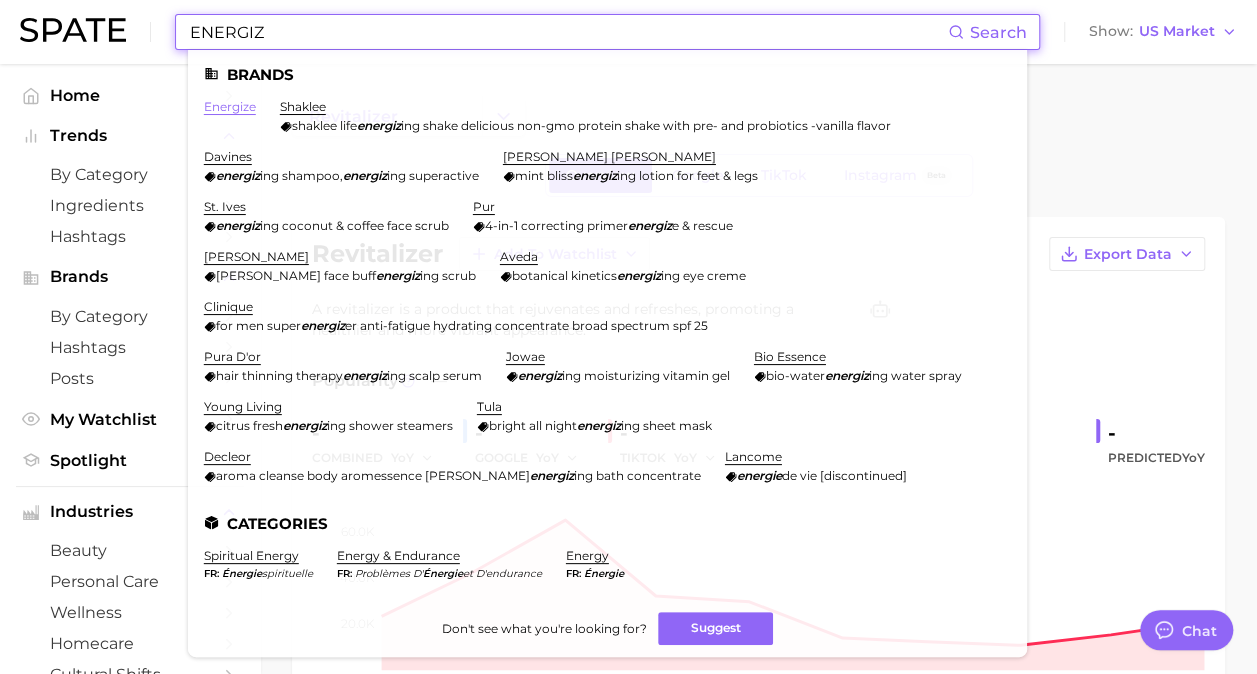 type on "ENERGIZ" 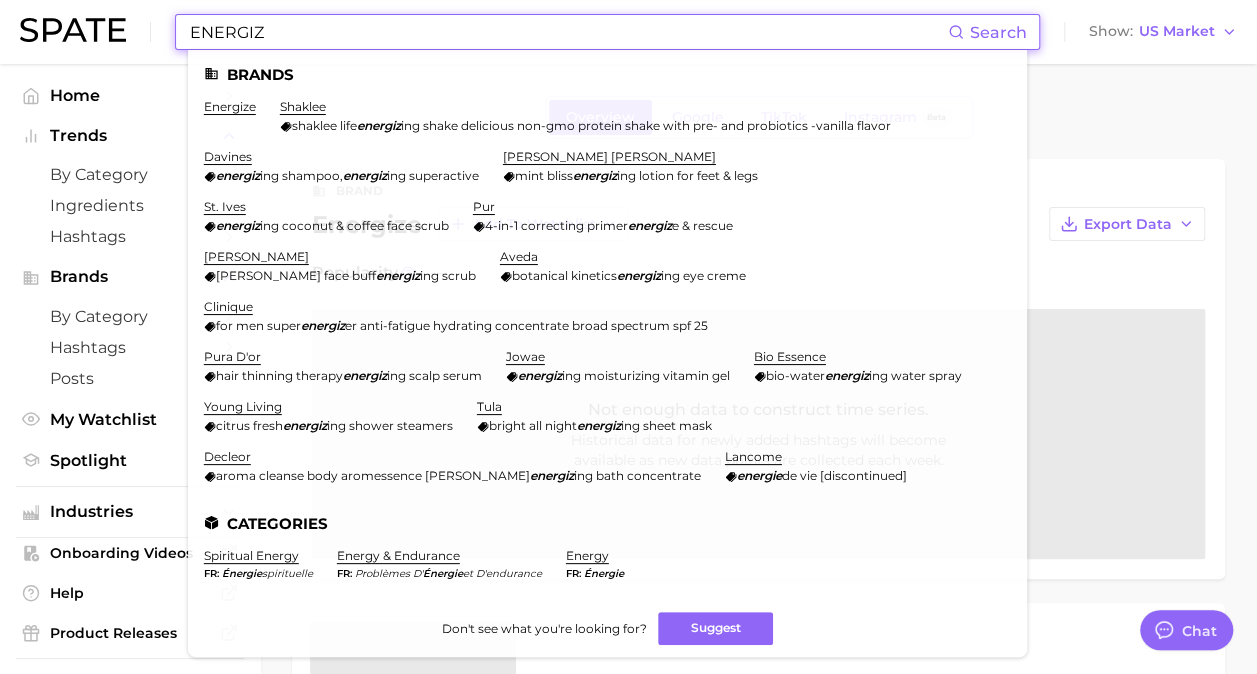 click on "ENERGIZ" at bounding box center [568, 32] 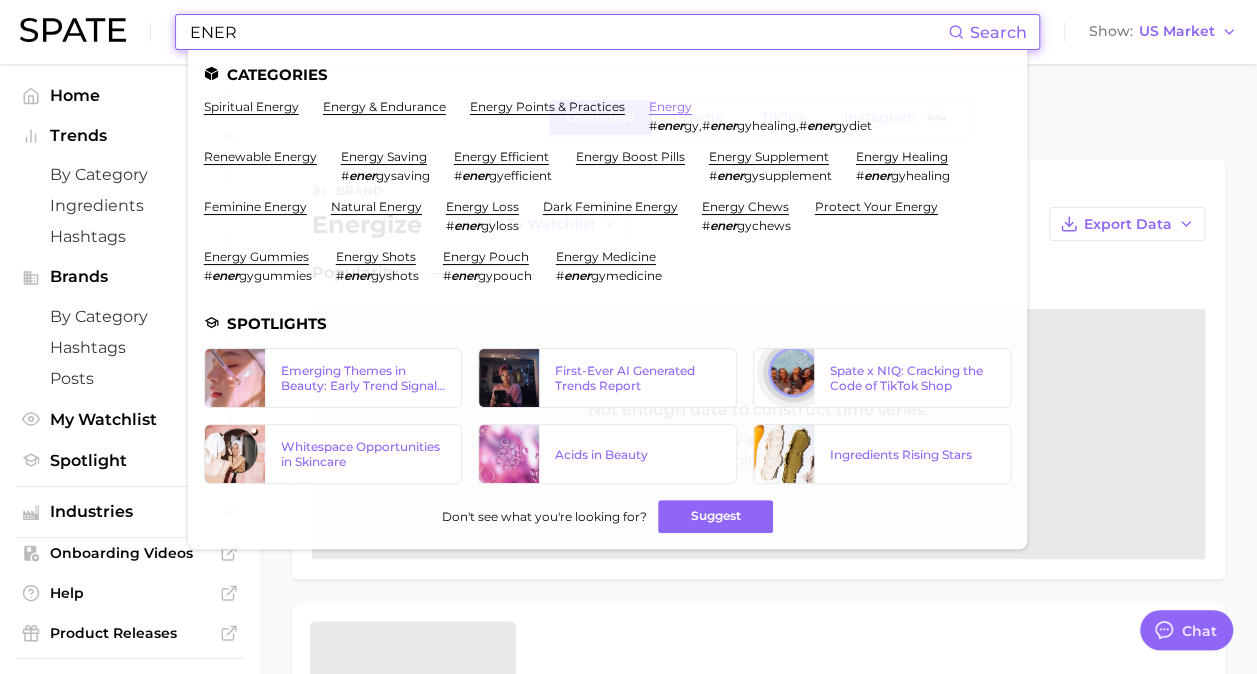 type on "ENER" 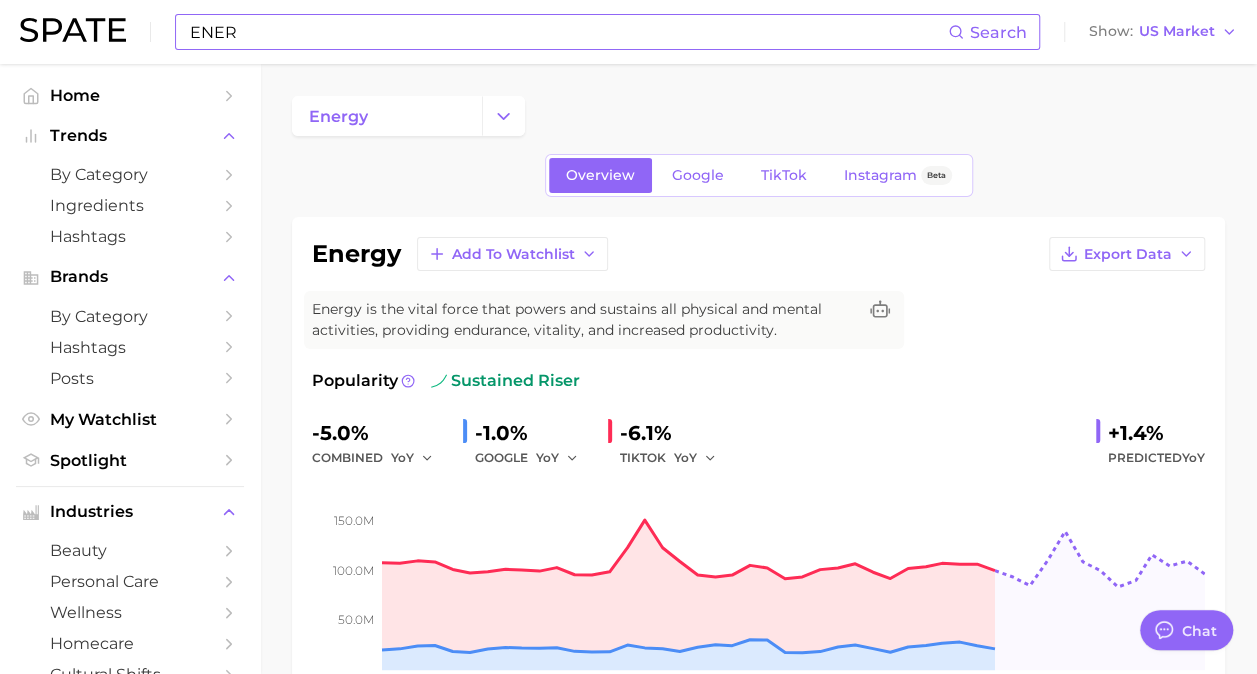 click on "ENER" at bounding box center (568, 32) 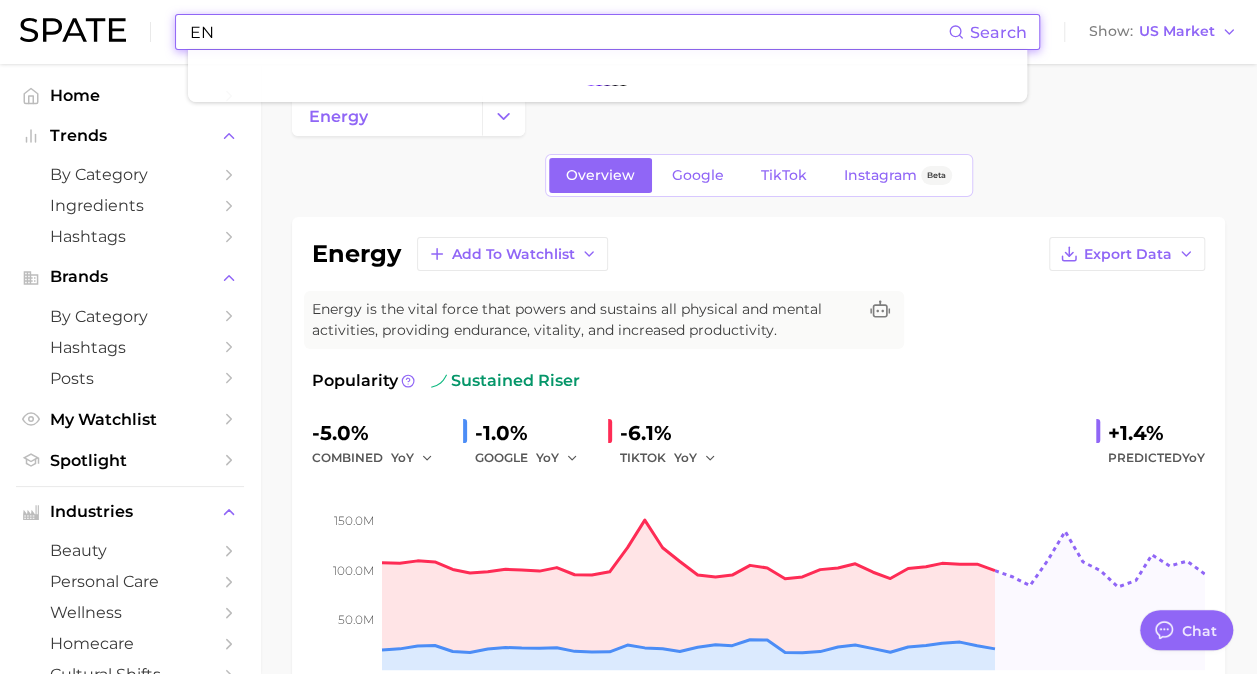 type on "E" 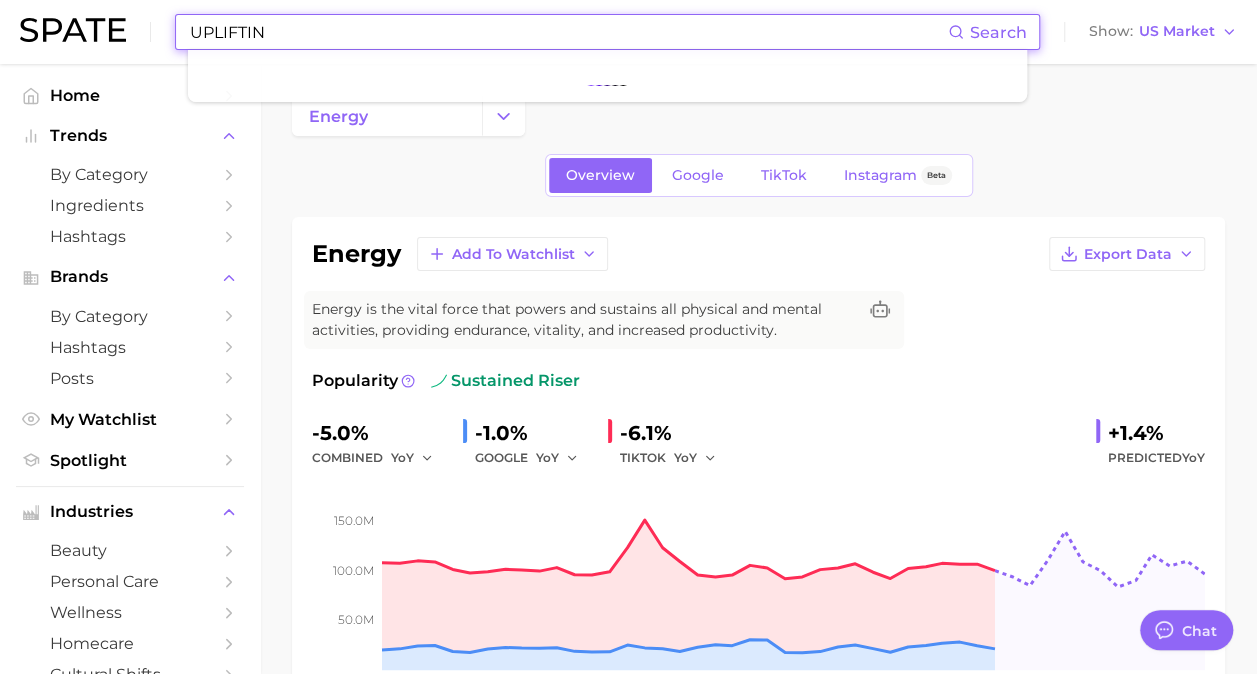 type on "UPLIFTING" 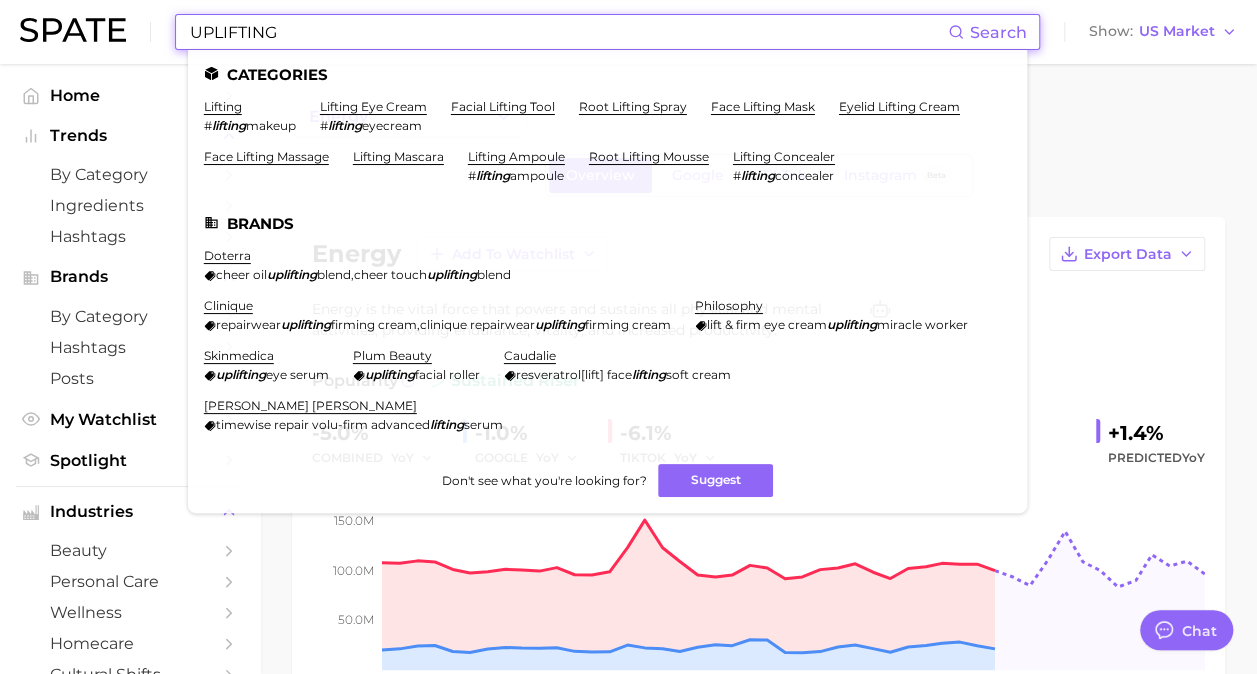 drag, startPoint x: 285, startPoint y: 38, endPoint x: 162, endPoint y: 28, distance: 123.40584 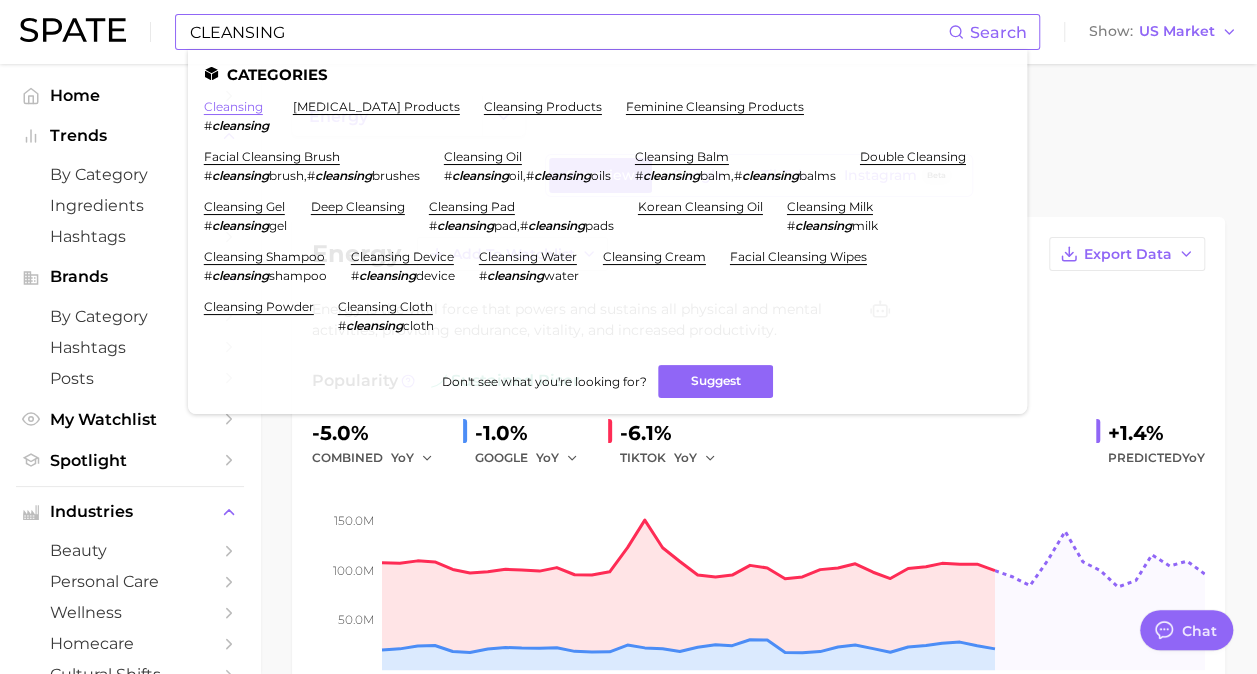 click on "cleansing" at bounding box center (233, 106) 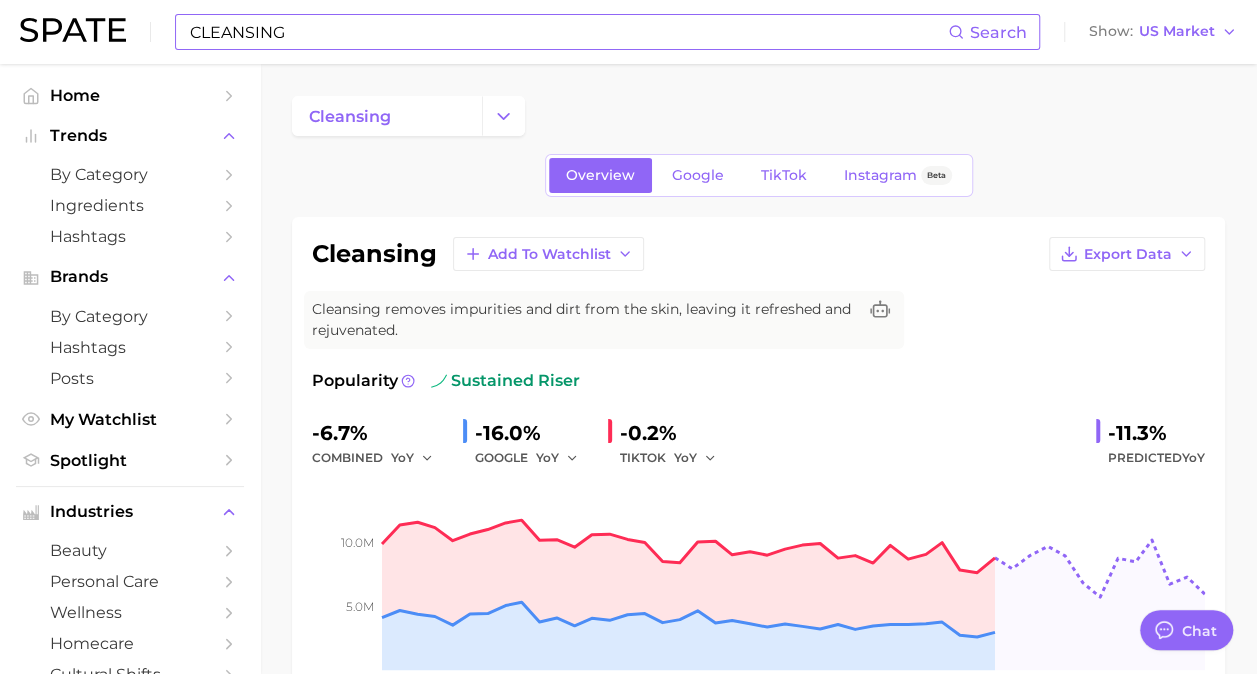 click on "CLEANSING" at bounding box center (568, 32) 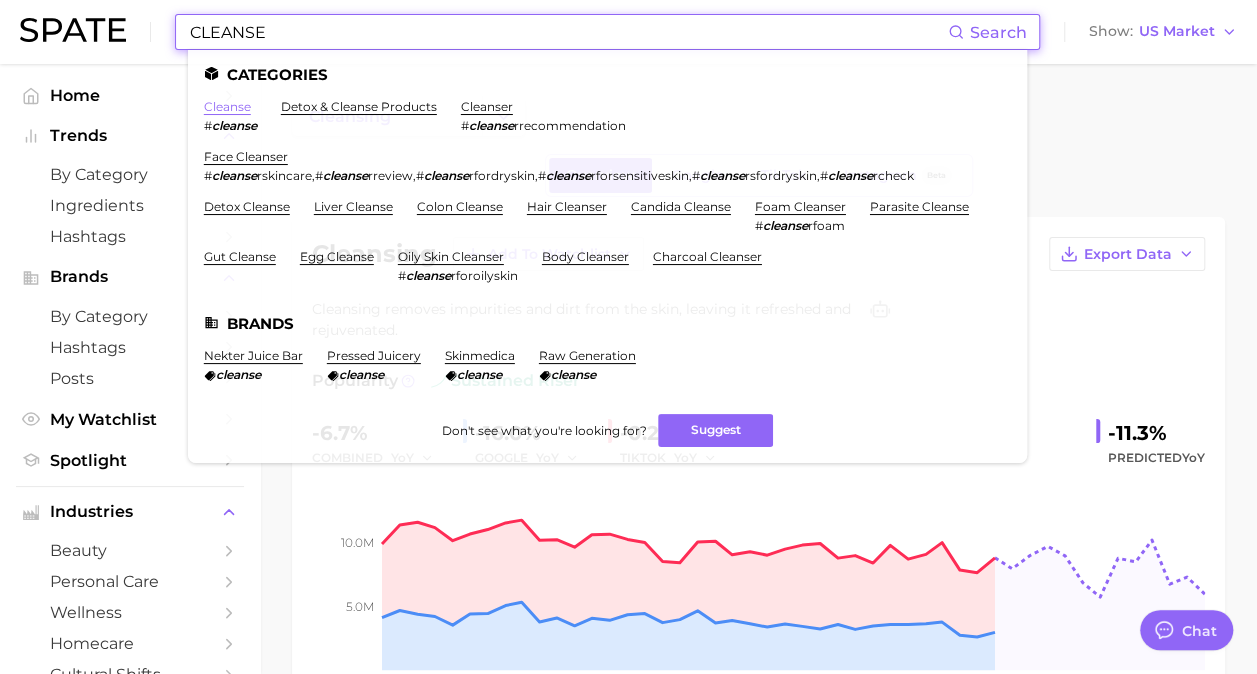 click on "cleanse" at bounding box center [227, 106] 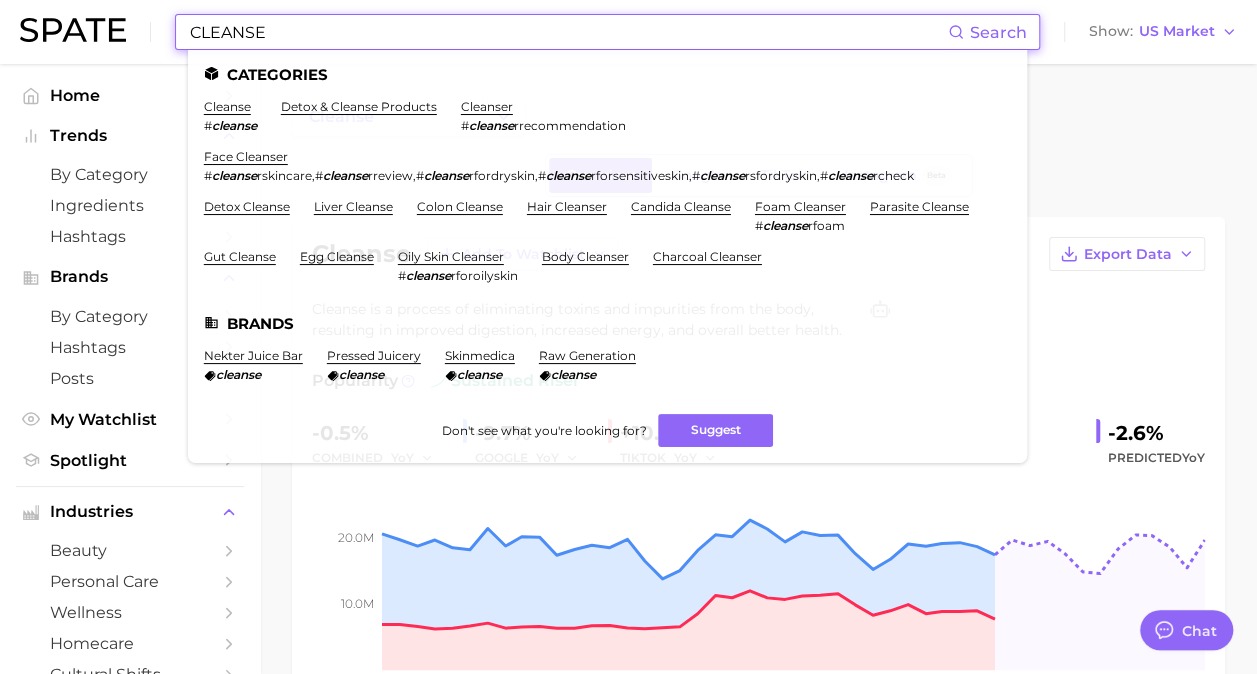 drag, startPoint x: 280, startPoint y: 24, endPoint x: 210, endPoint y: 15, distance: 70.5762 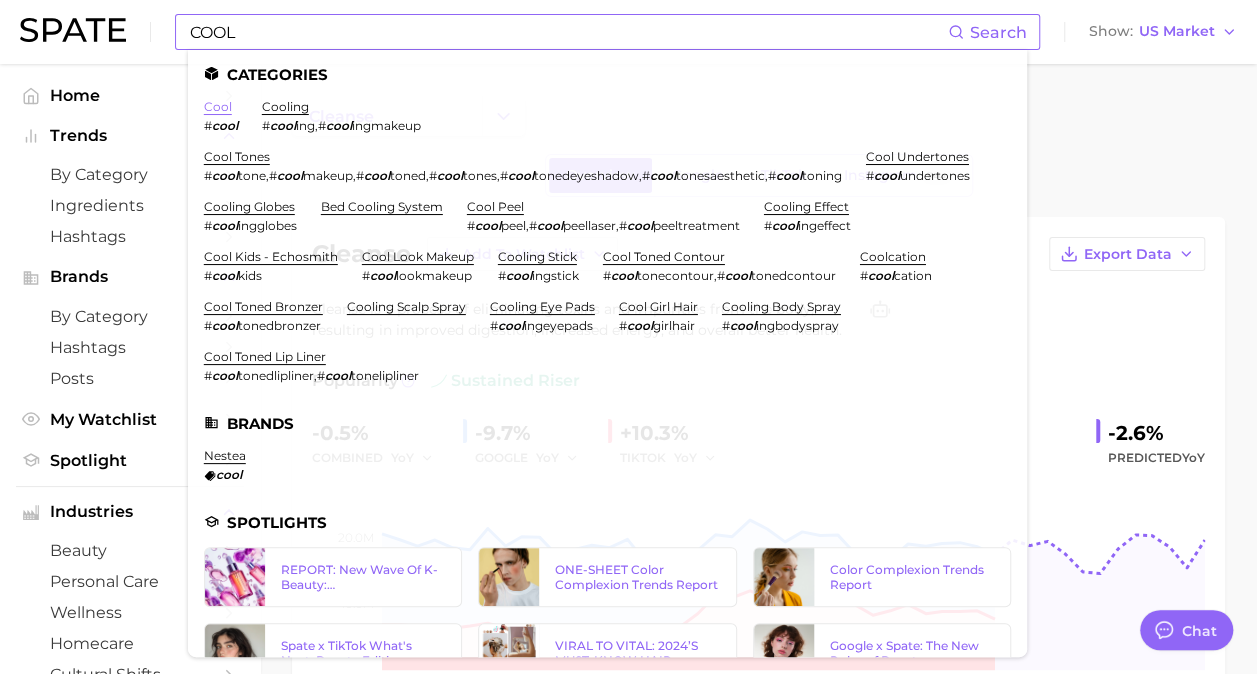 click on "cool" at bounding box center (218, 106) 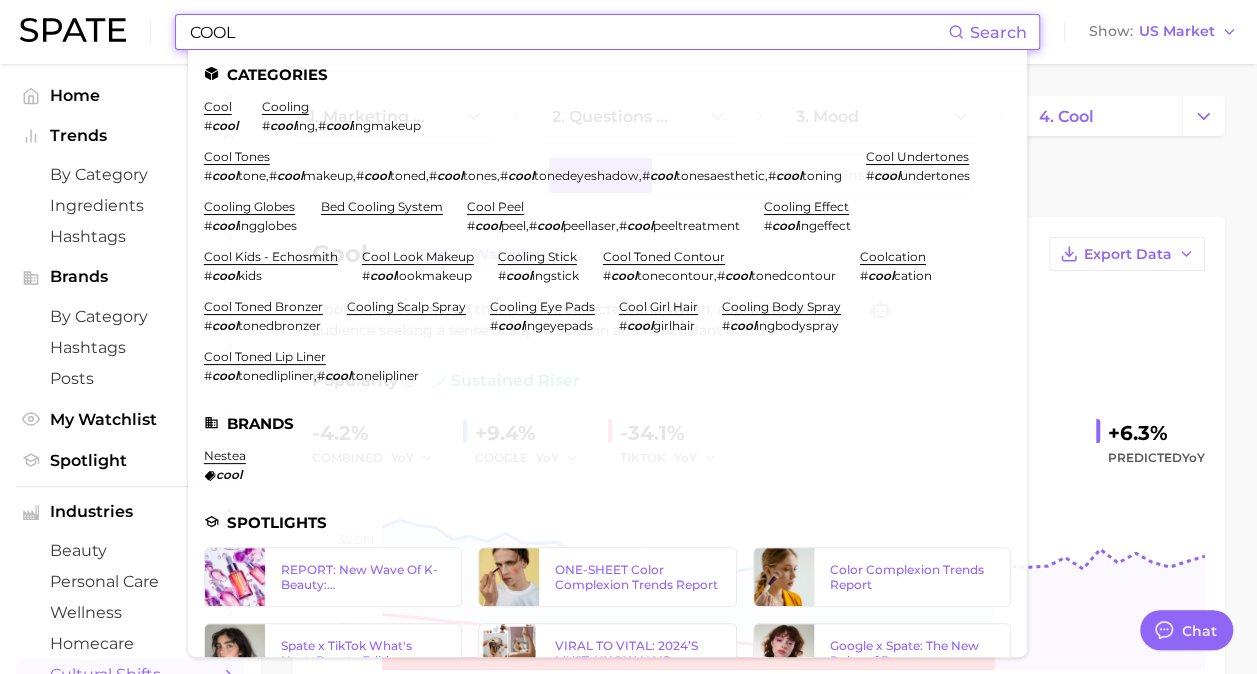 click on "COOL" at bounding box center [568, 32] 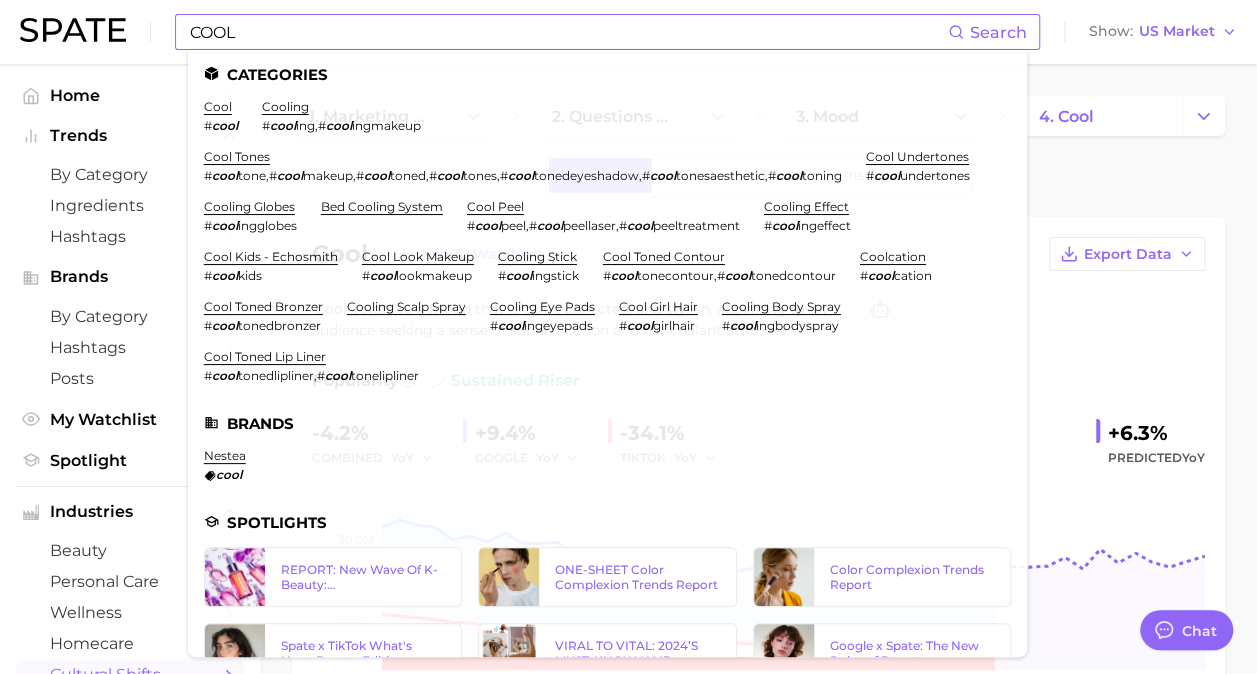 click on "Categories cool # cool cooling # cool ing ,  # cool ingmakeup cool tones # cool tone ,  # cool makeup ,  # cool toned ,  # cool tones ,  # cool tonedeyeshadow ,  # cool tonesaesthetic ,  # cool toning cool undertones # cool undertones cooling globes # cool ingglobes bed cooling system cool peel # cool peel ,  # cool peellaser ,  # cool peeltreatment cooling effect # cool ingeffect cool kids - echosmith # cool kids cool look makeup # cool lookmakeup cooling stick # cool ingstick cool toned contour # cool tonecontour ,  # cool tonedcontour coolcation # cool cation cool toned bronzer # cool tonedbronzer cooling scalp spray cooling eye pads # cool ingeyepads cool girl hair # cool girlhair cooling body spray # cool ingbodyspray cool toned lip liner # cool tonedlipliner ,  # cool tonelipliner Brands nestea cool Spotlights REPORT: New Wave Of K-Beauty:  [GEOGRAPHIC_DATA]’s Trending Innovations In Skincare & Color Cosmetics ONE-SHEET Color Complexion Trends Report  Color Complexion Trends Report Suggest" at bounding box center [607, 353] 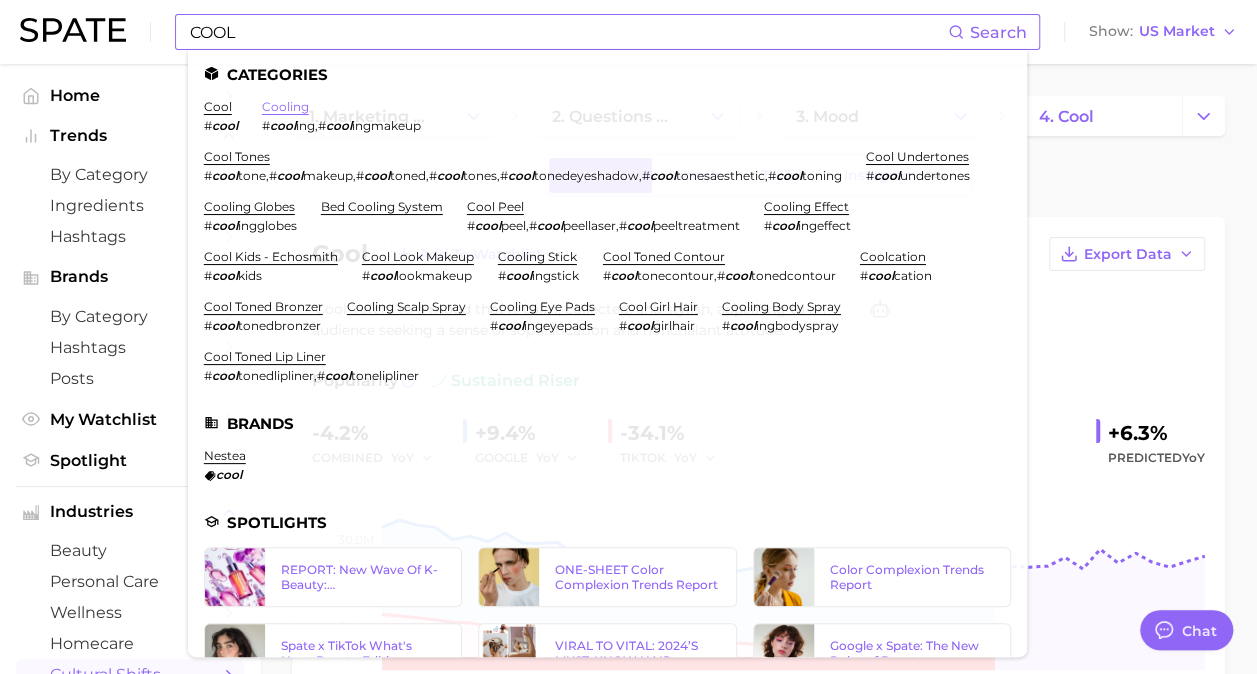 click on "cooling" at bounding box center [285, 106] 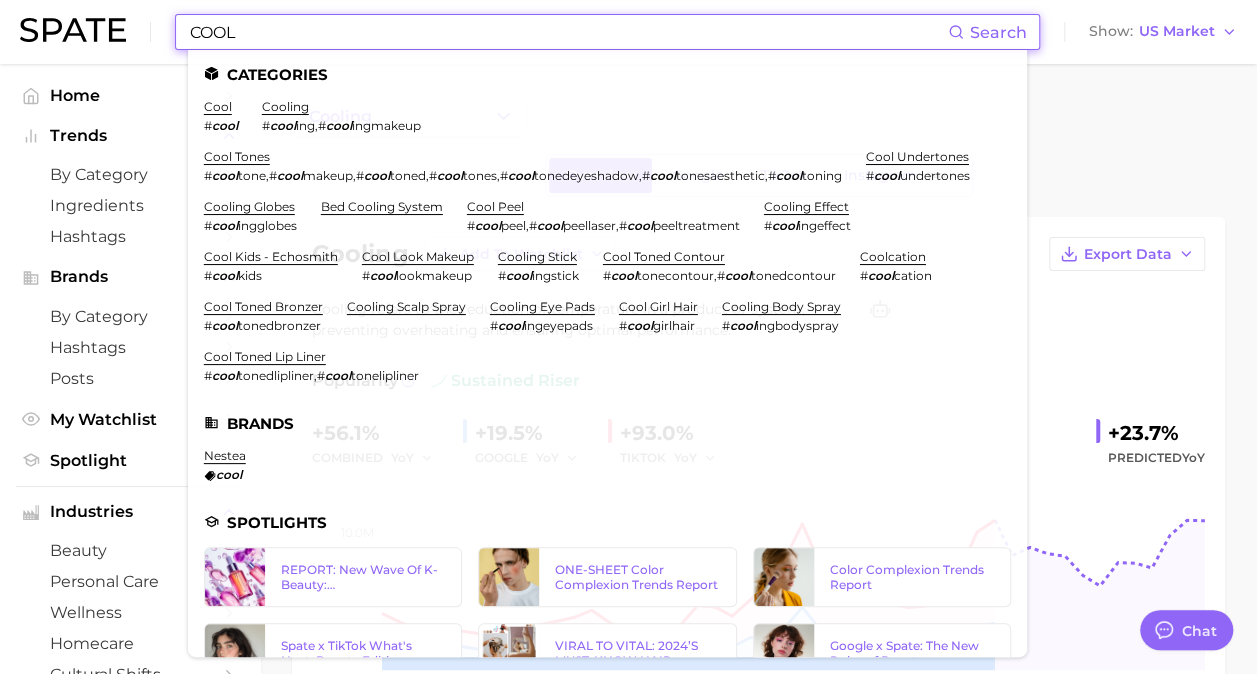 click on "COOL" at bounding box center [568, 32] 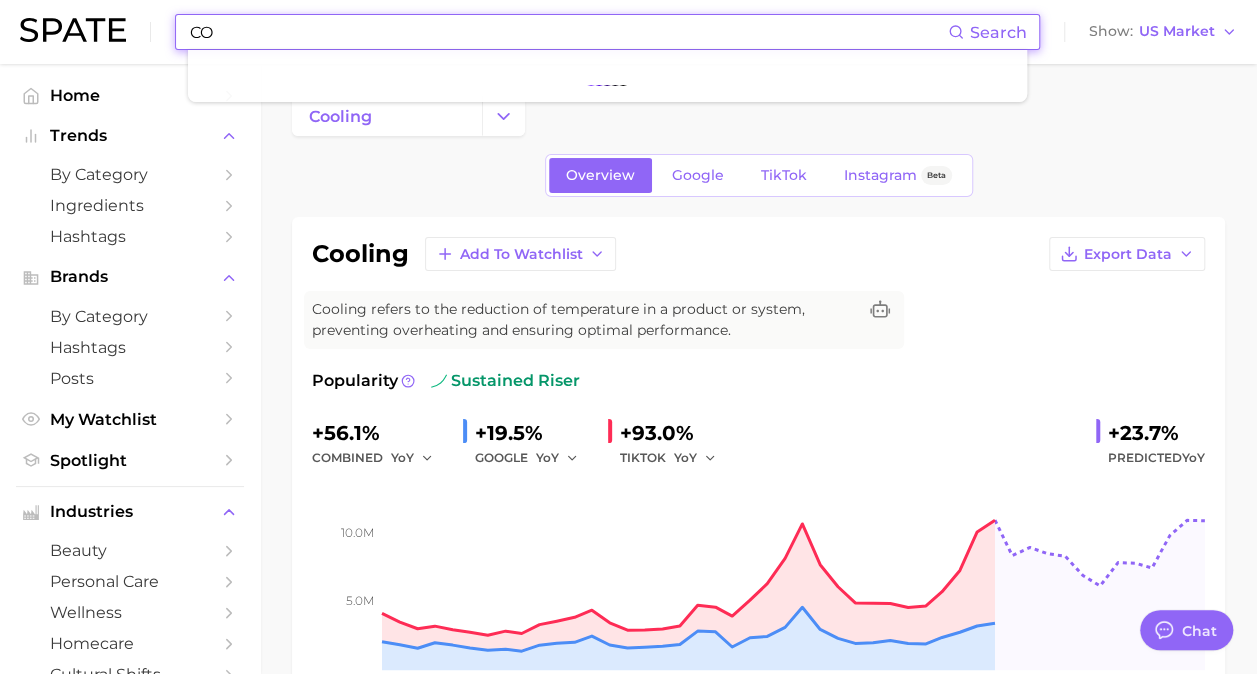 type on "C" 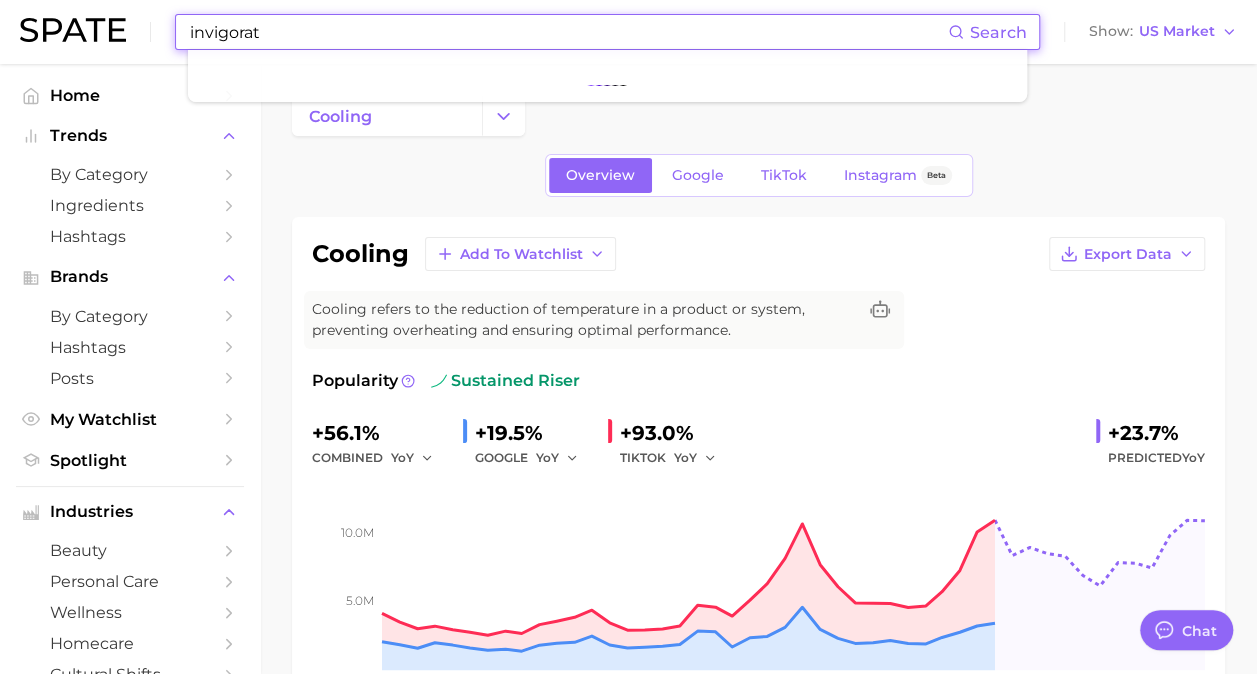 type on "invigorate" 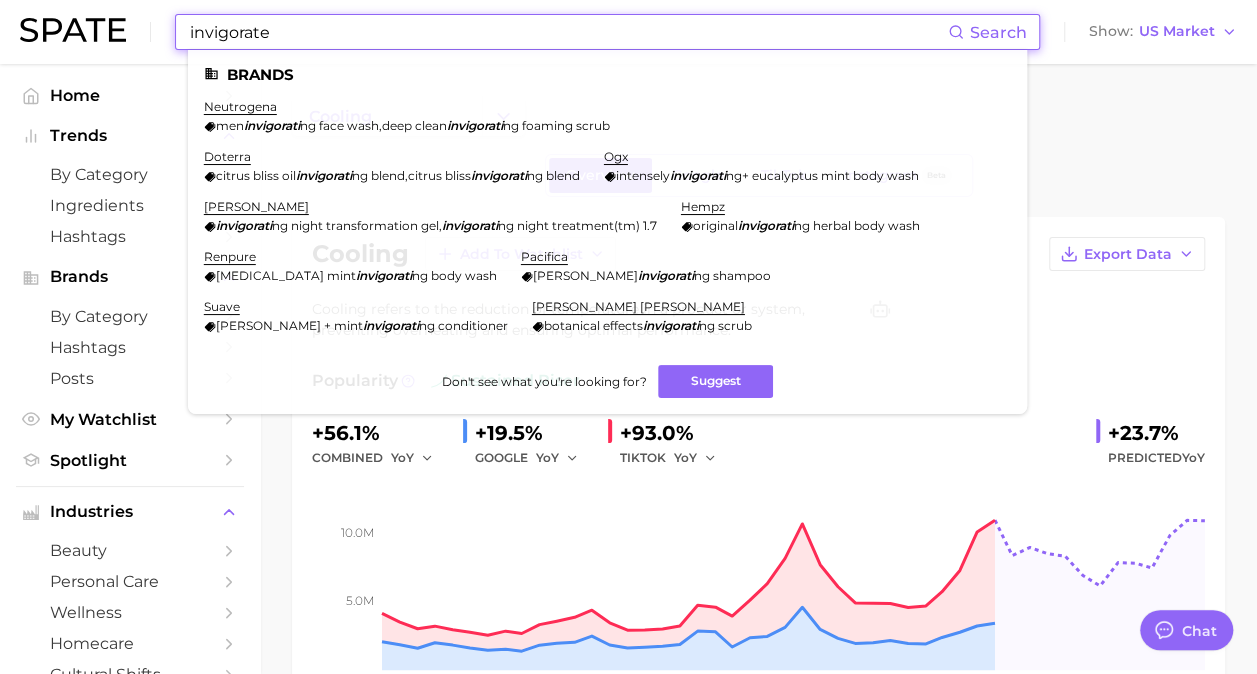 drag, startPoint x: 324, startPoint y: 32, endPoint x: 136, endPoint y: 24, distance: 188.17014 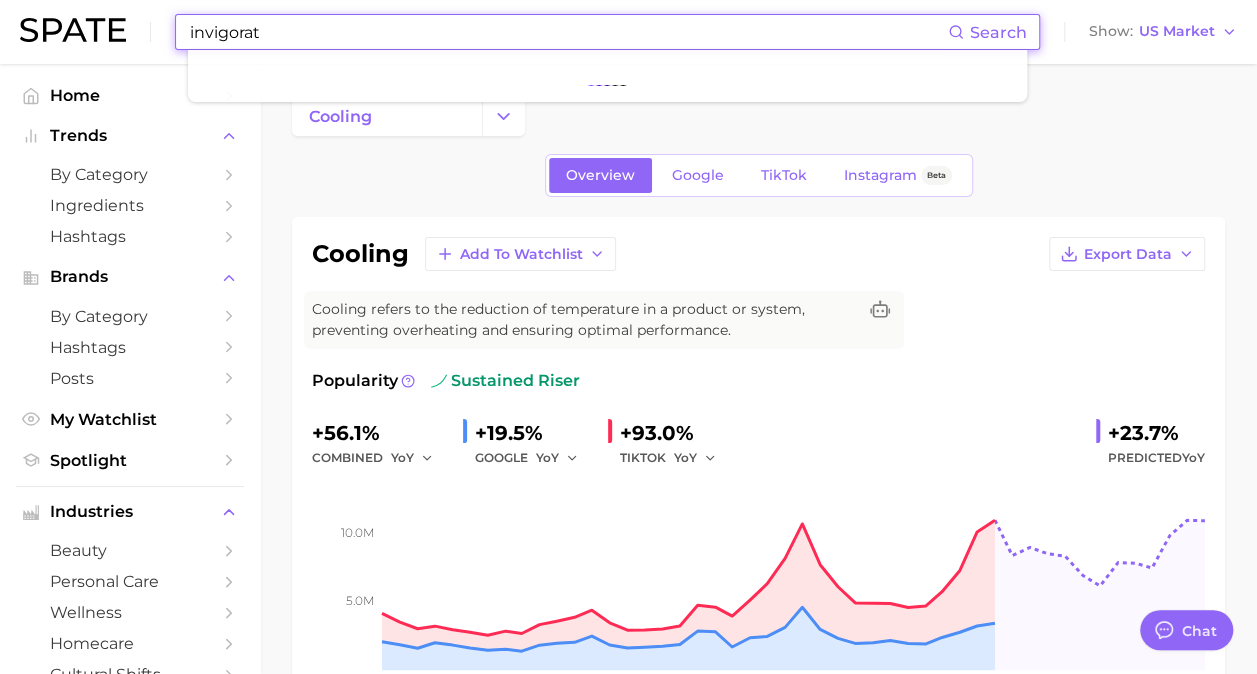 type on "invigorate" 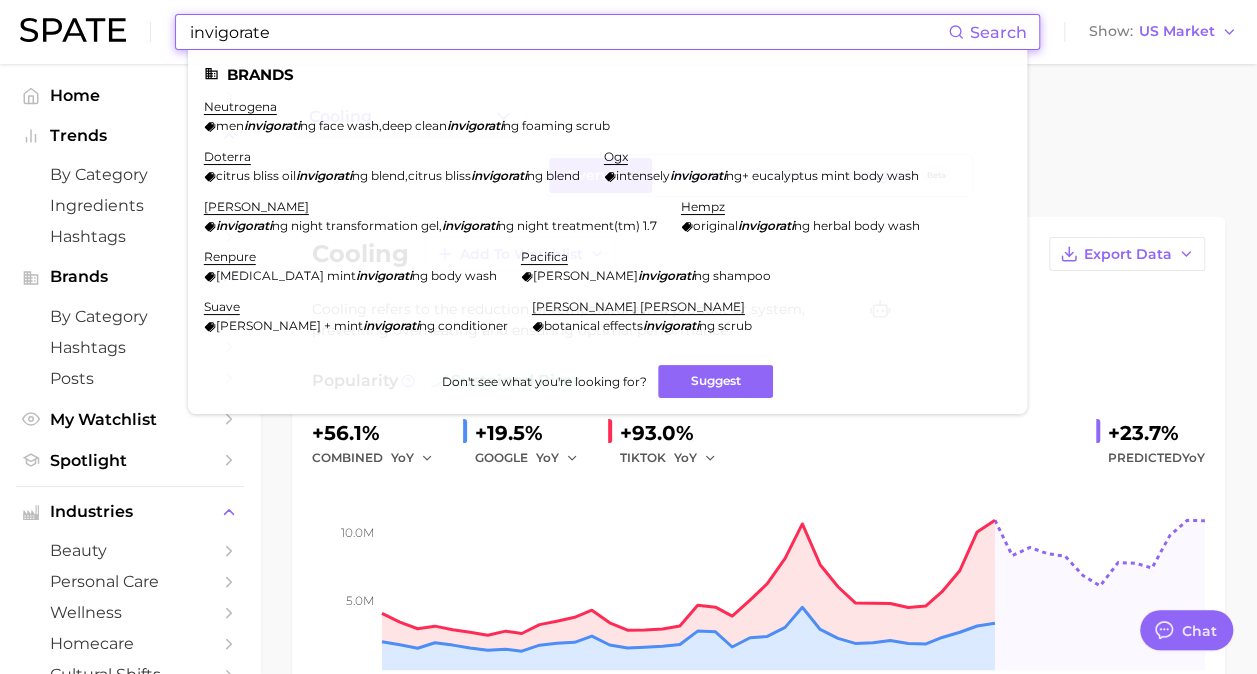 drag, startPoint x: 292, startPoint y: 30, endPoint x: 156, endPoint y: 26, distance: 136.0588 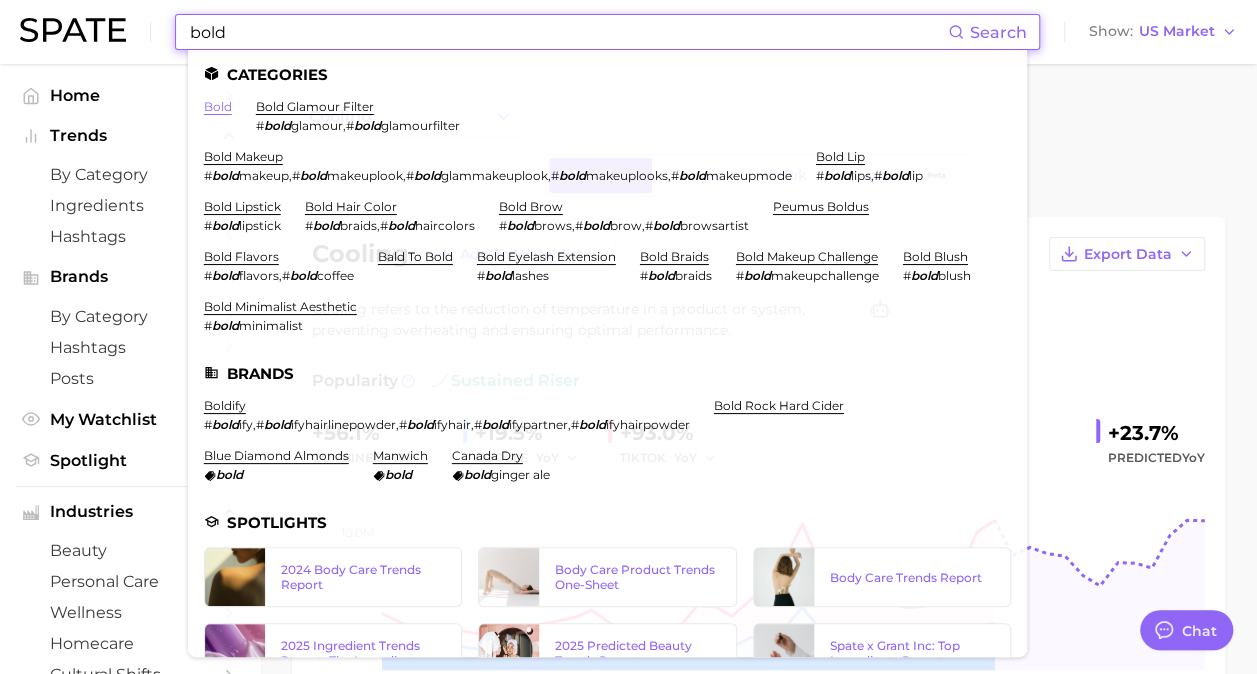 type on "bold" 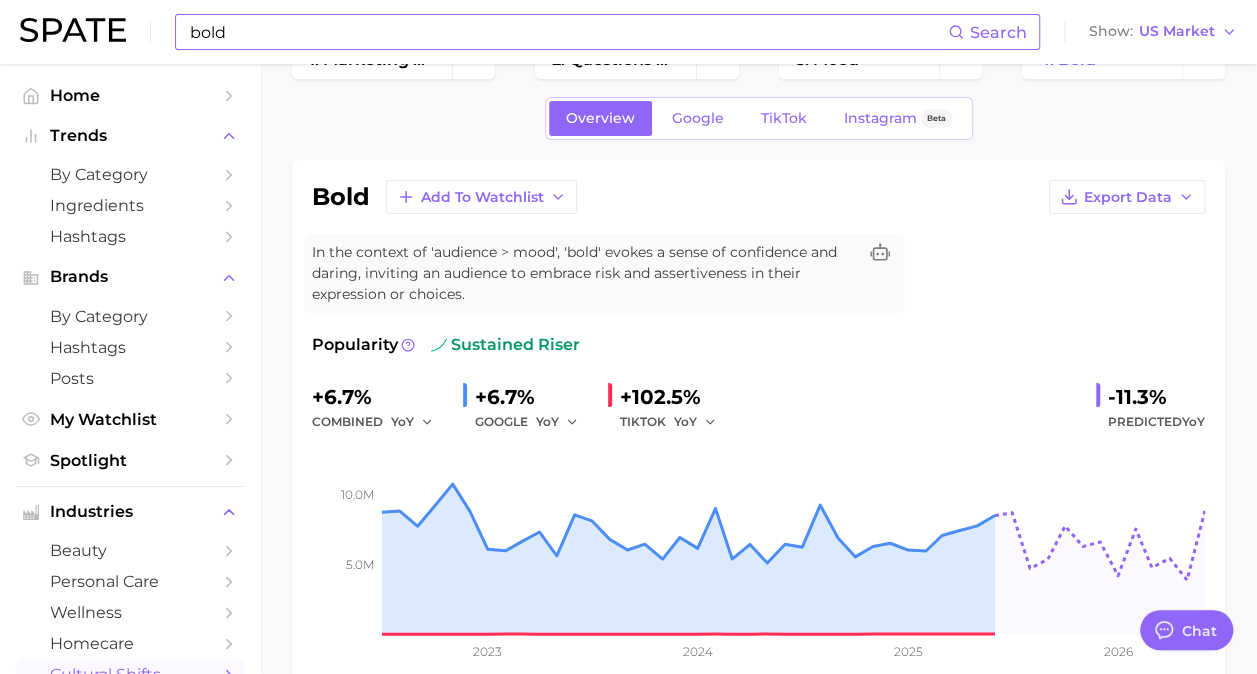 scroll, scrollTop: 58, scrollLeft: 0, axis: vertical 